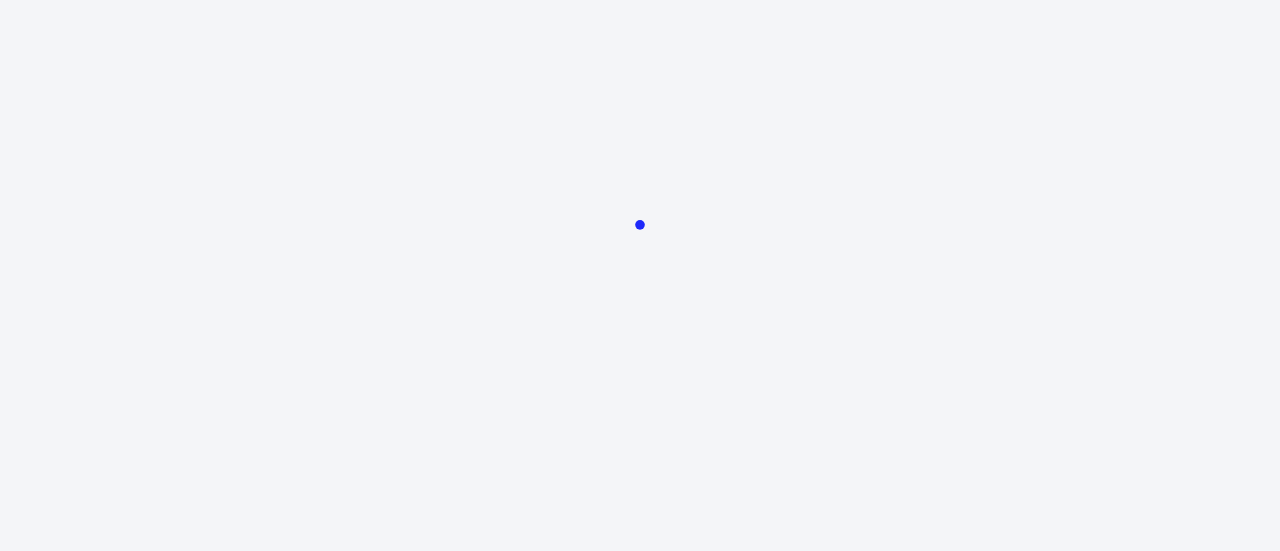 scroll, scrollTop: 0, scrollLeft: 0, axis: both 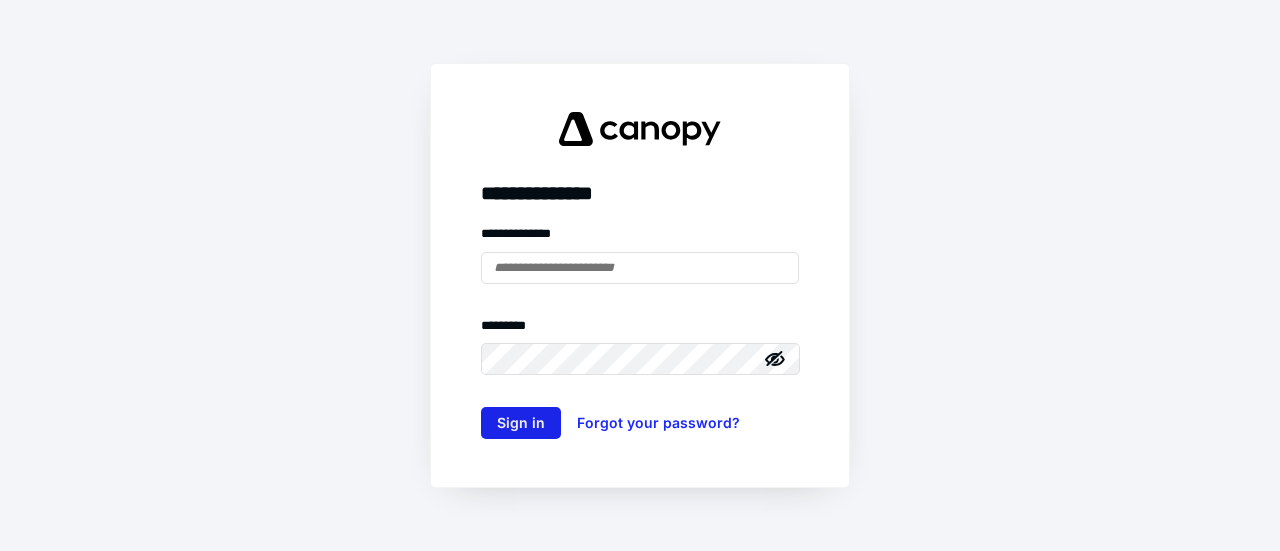 type on "**********" 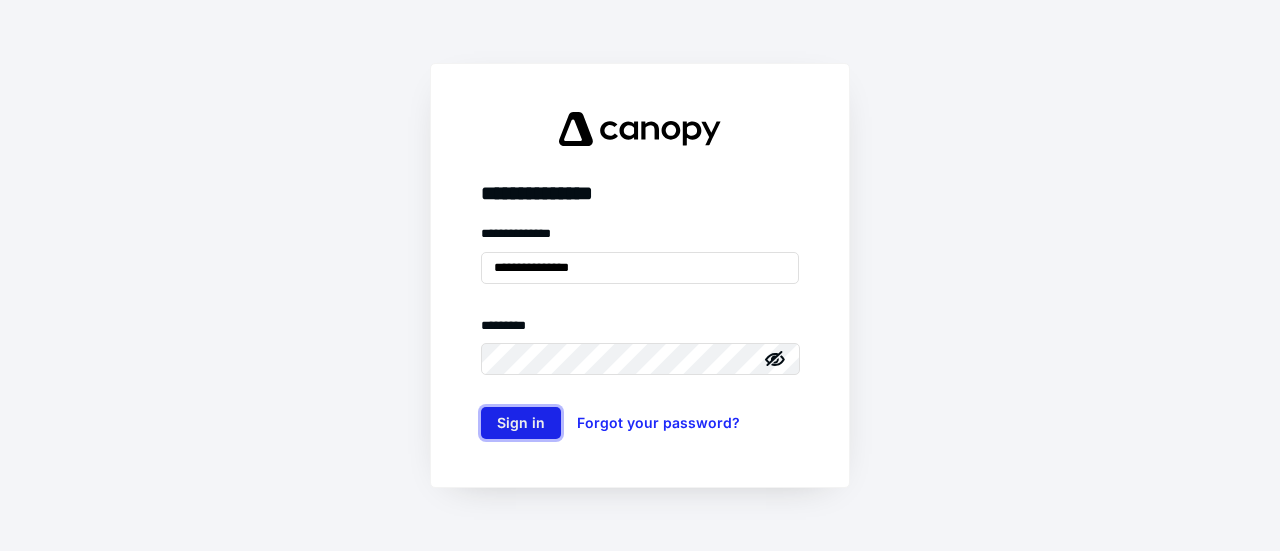 click on "Sign in" at bounding box center [521, 423] 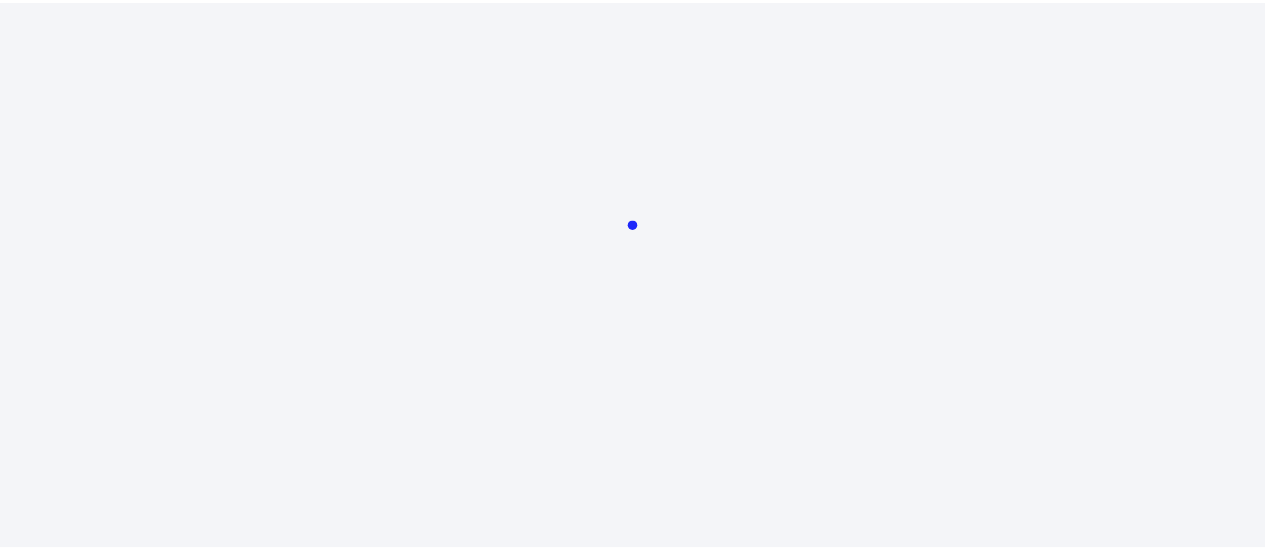 scroll, scrollTop: 0, scrollLeft: 0, axis: both 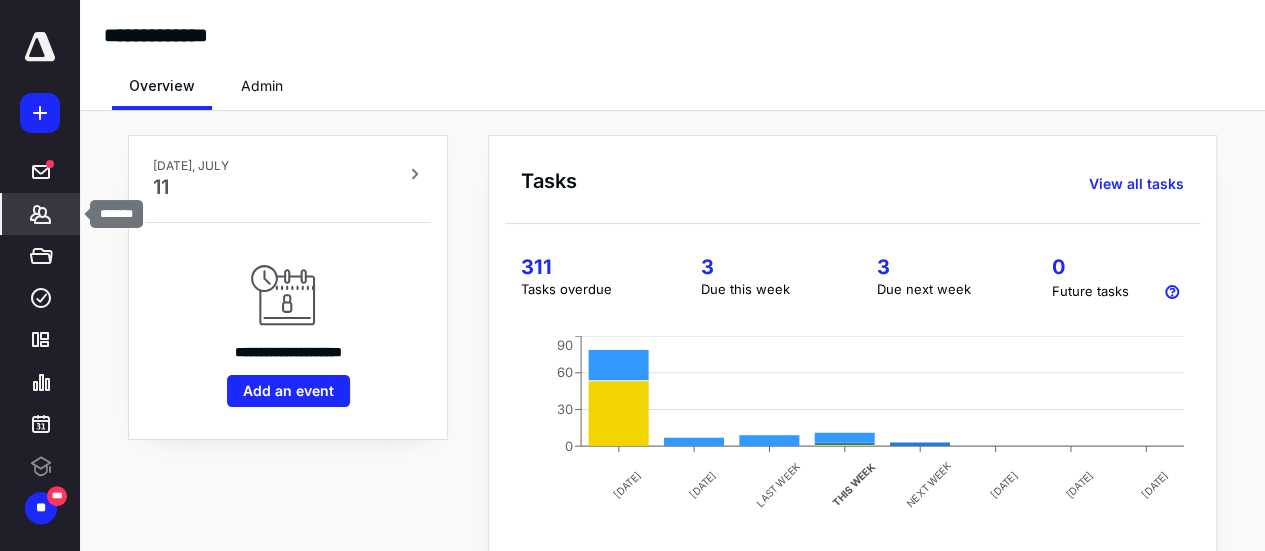 click on "*******" at bounding box center (41, 214) 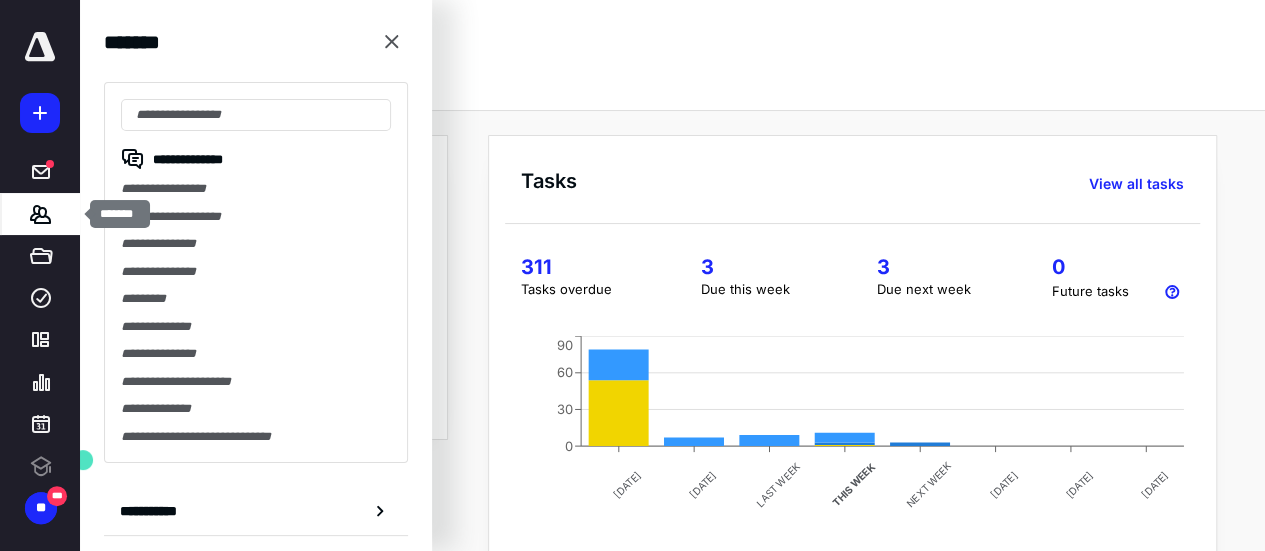 scroll, scrollTop: 0, scrollLeft: 0, axis: both 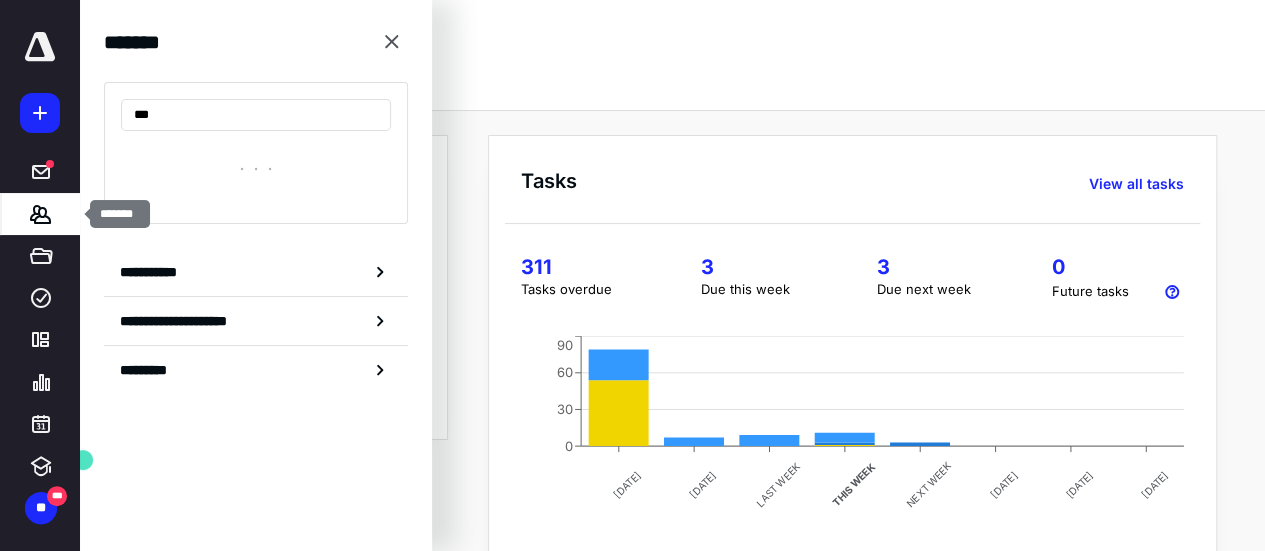 type on "***" 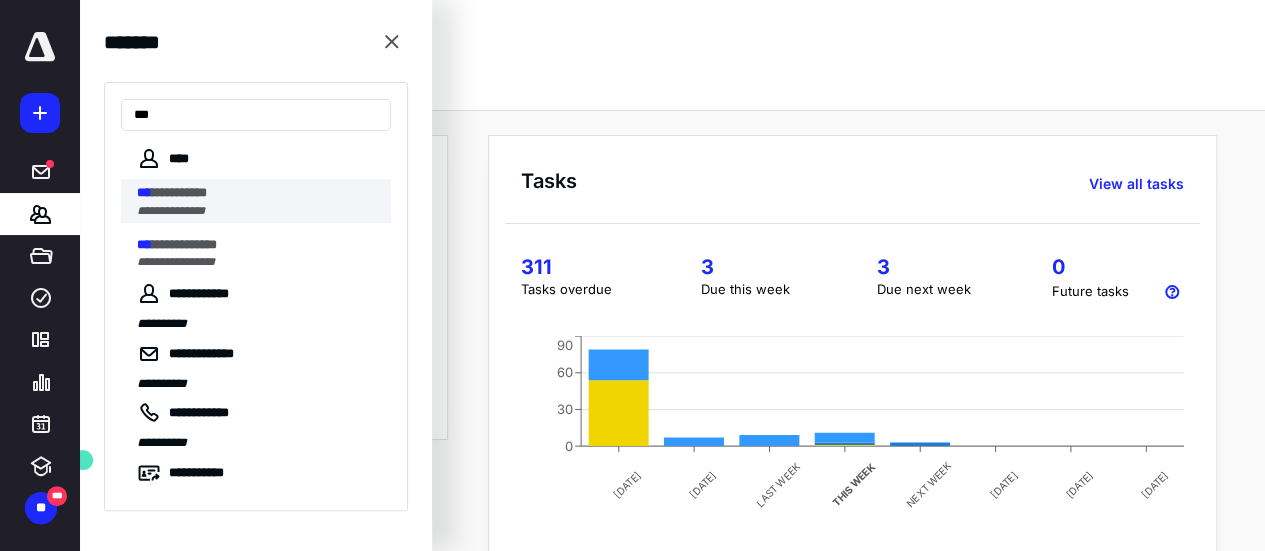 click on "**********" at bounding box center [179, 192] 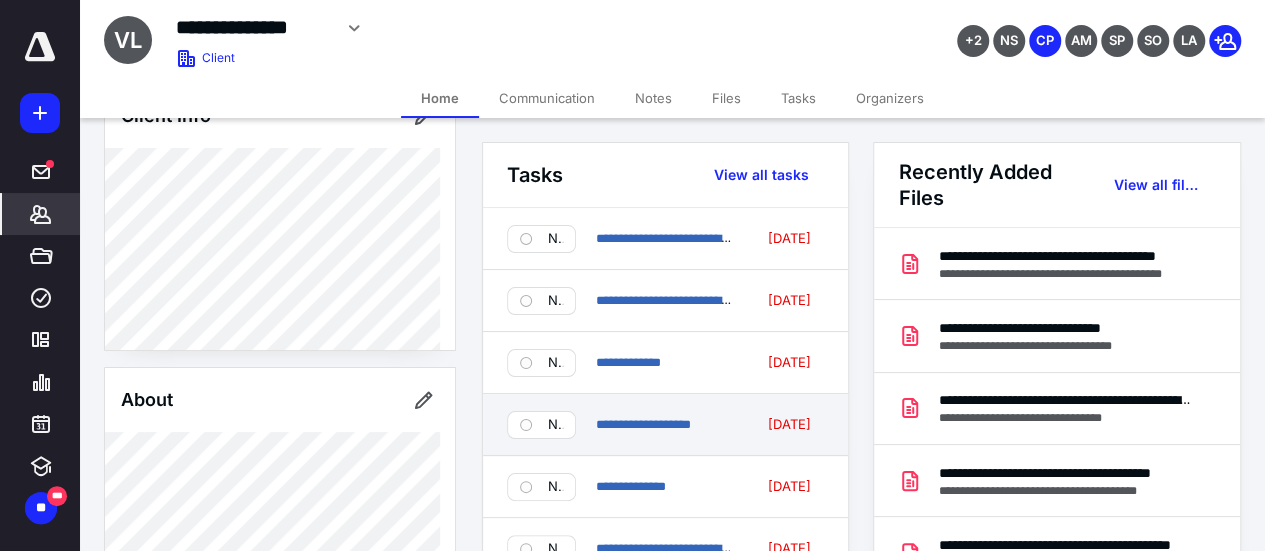 scroll, scrollTop: 0, scrollLeft: 0, axis: both 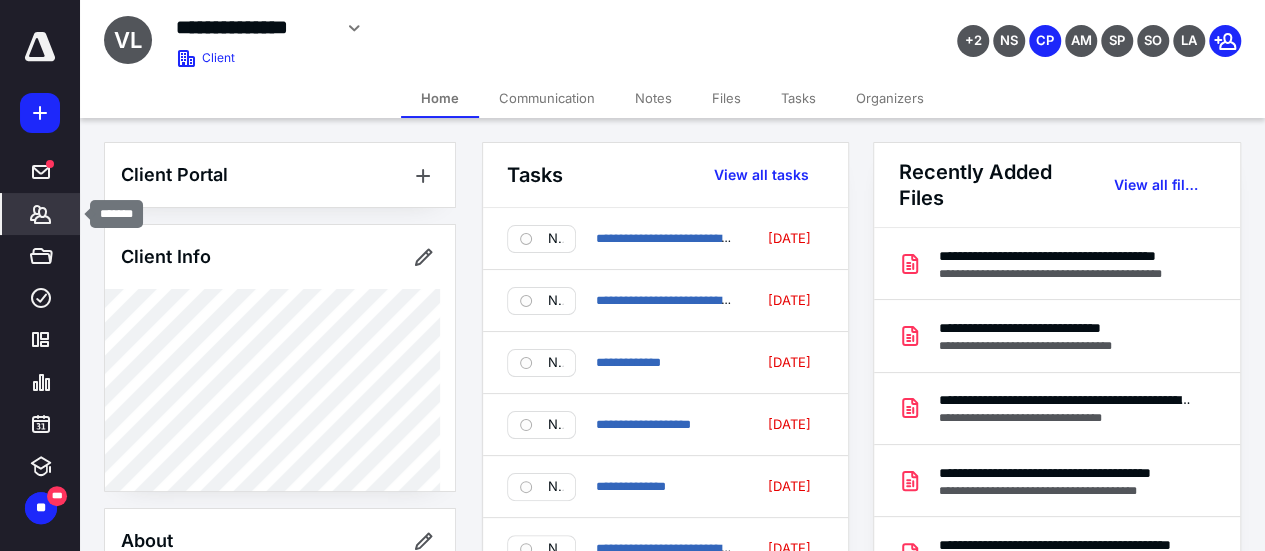 click 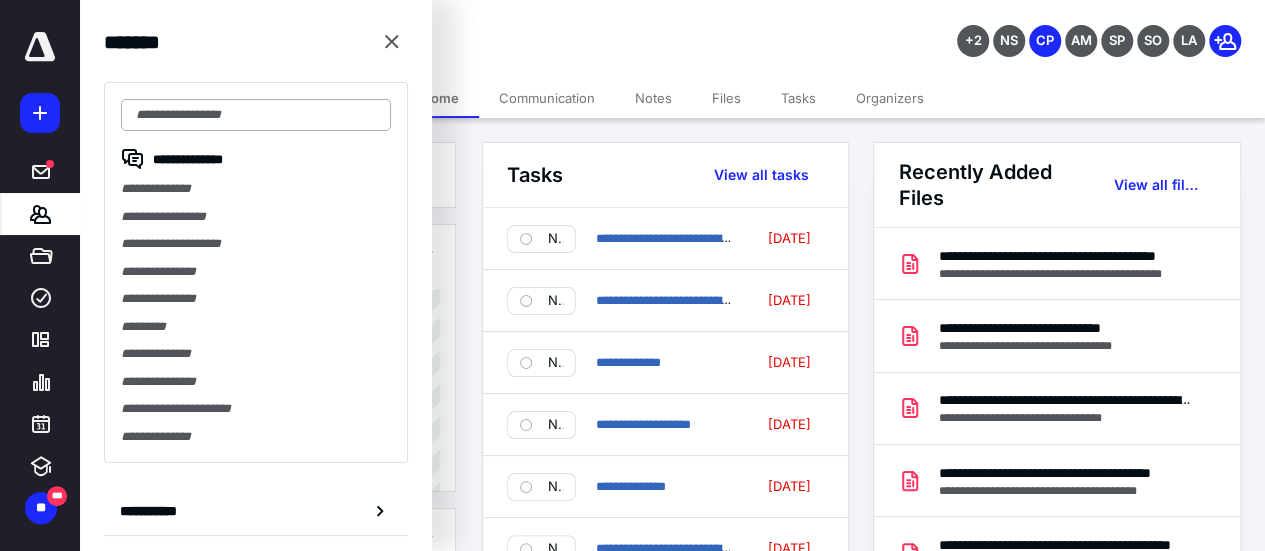 click at bounding box center (256, 115) 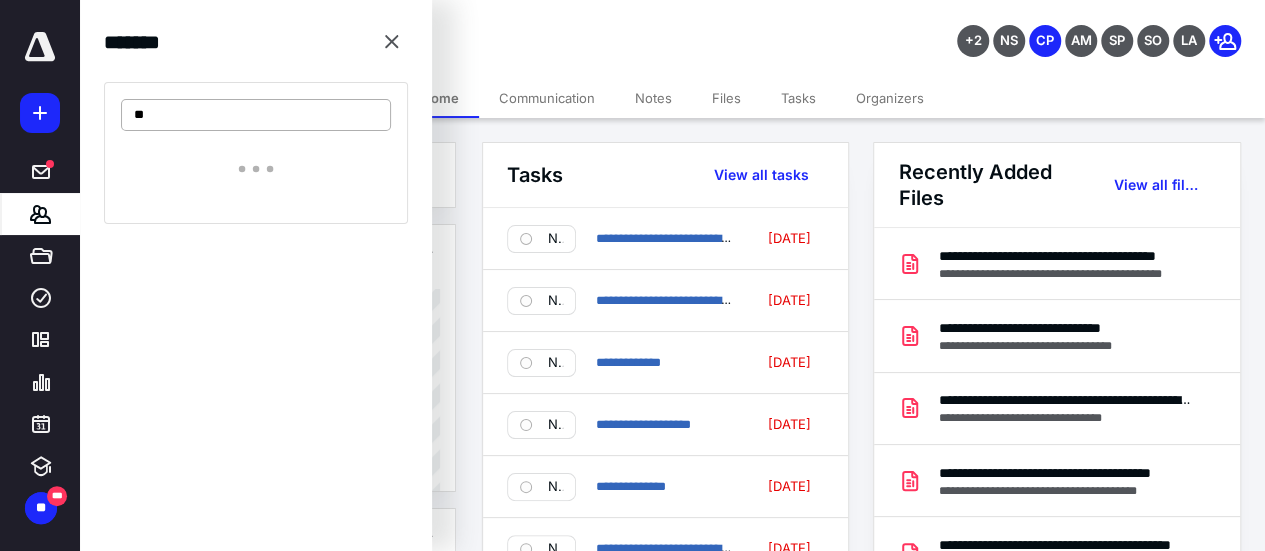 type on "*" 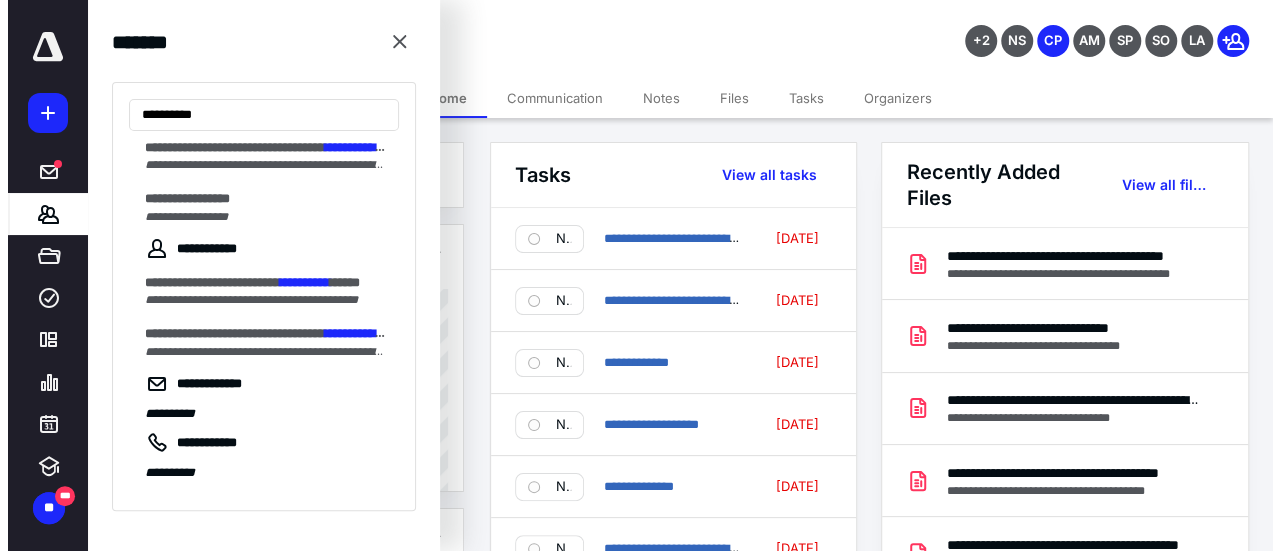 scroll, scrollTop: 52, scrollLeft: 0, axis: vertical 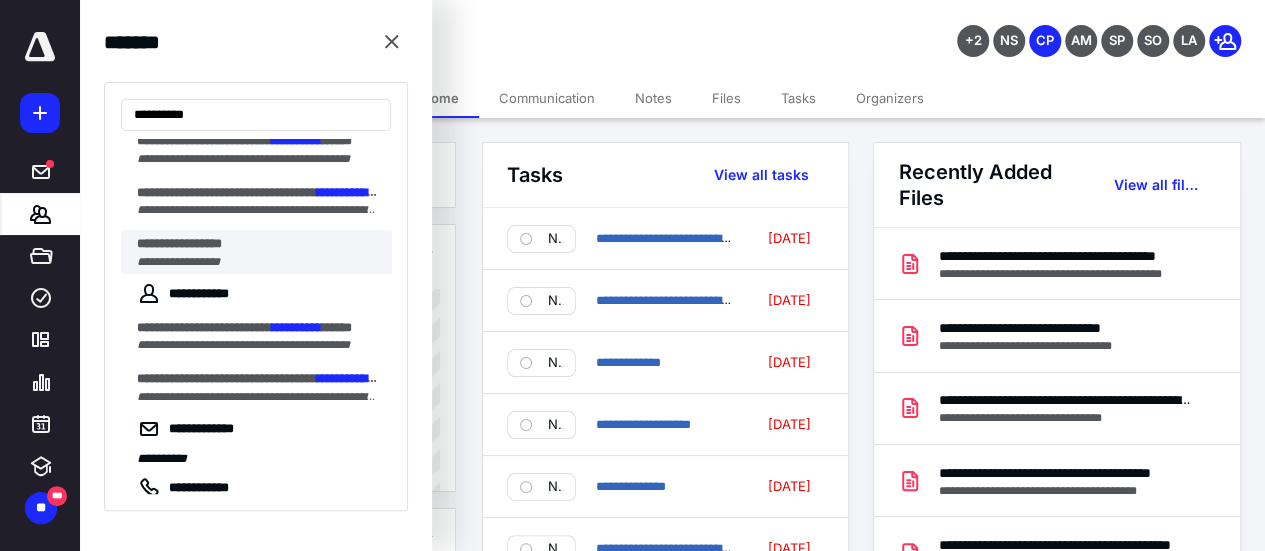 type on "**********" 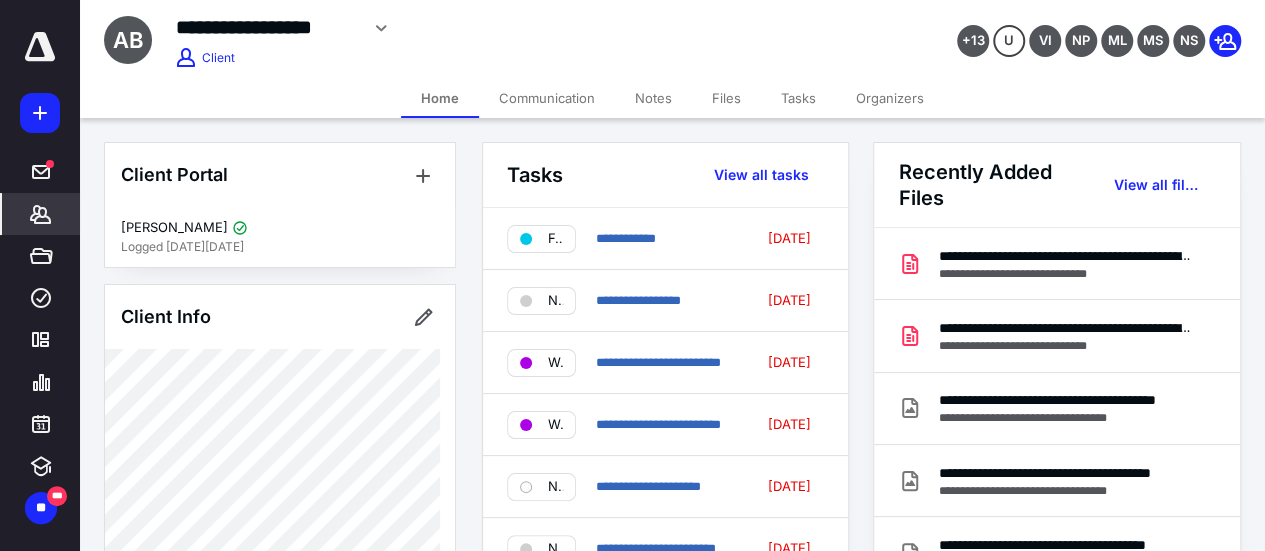 click on "Files" at bounding box center (726, 98) 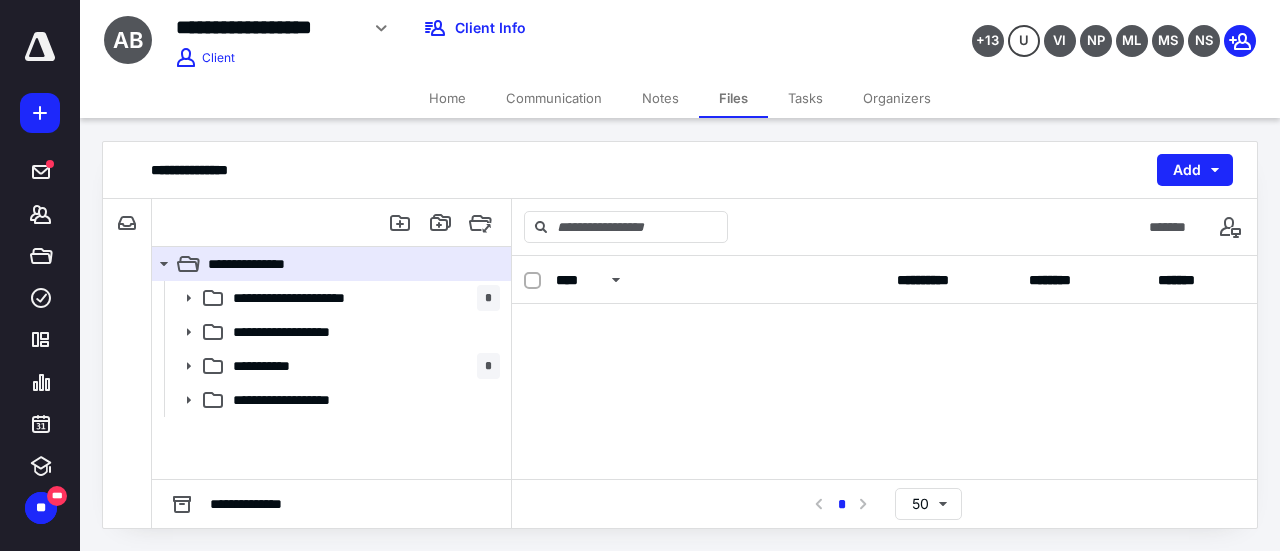 scroll, scrollTop: 0, scrollLeft: 0, axis: both 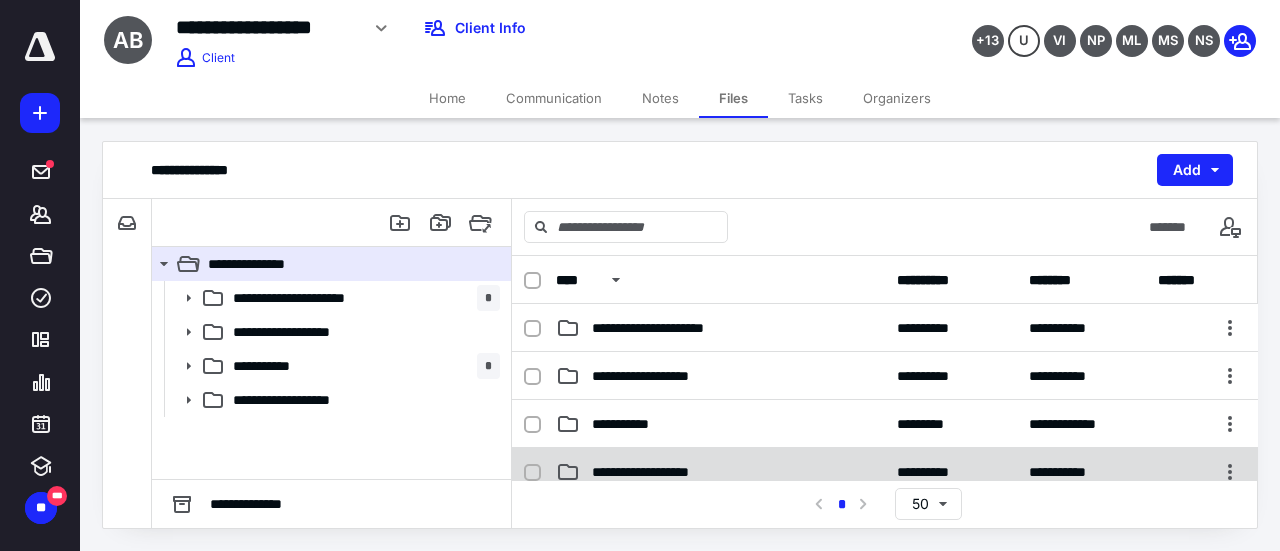 click on "**********" at bounding box center [663, 472] 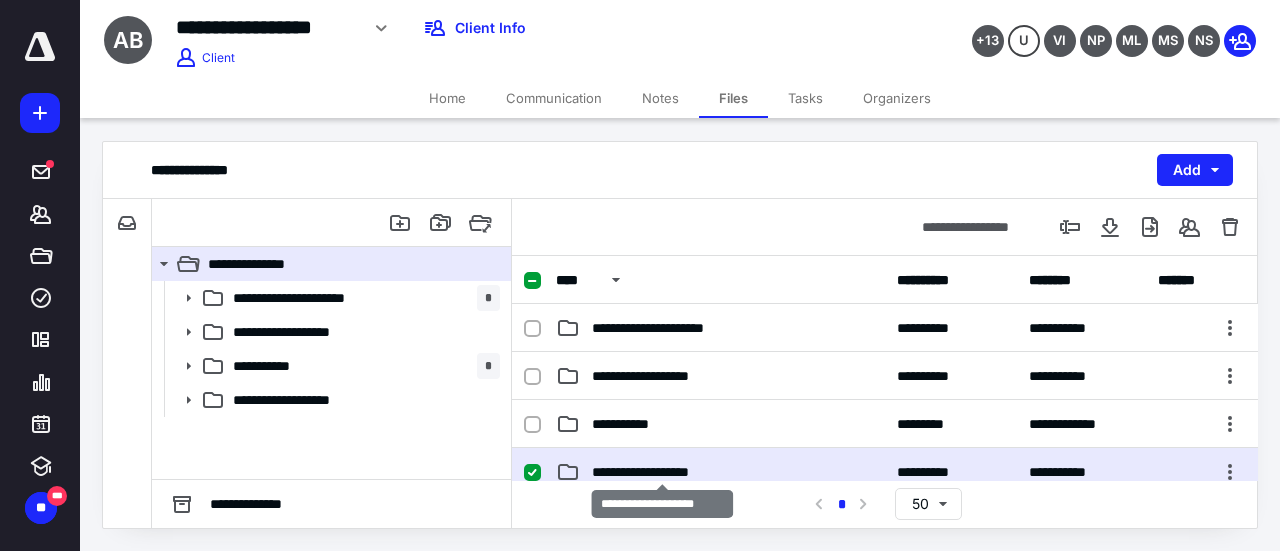 click on "**********" at bounding box center [663, 472] 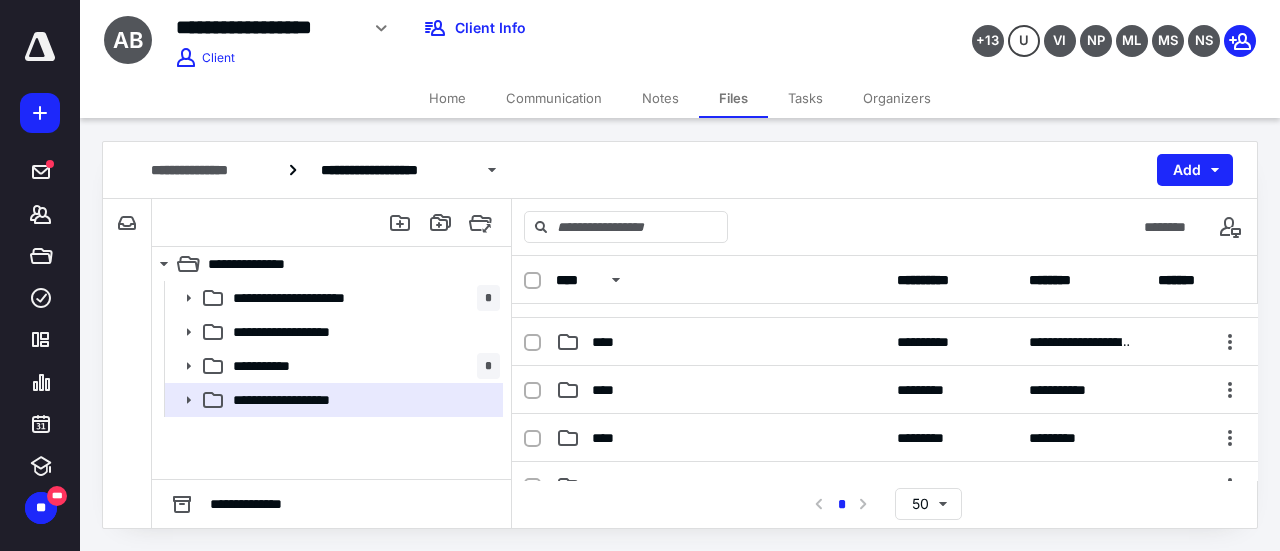 scroll, scrollTop: 300, scrollLeft: 0, axis: vertical 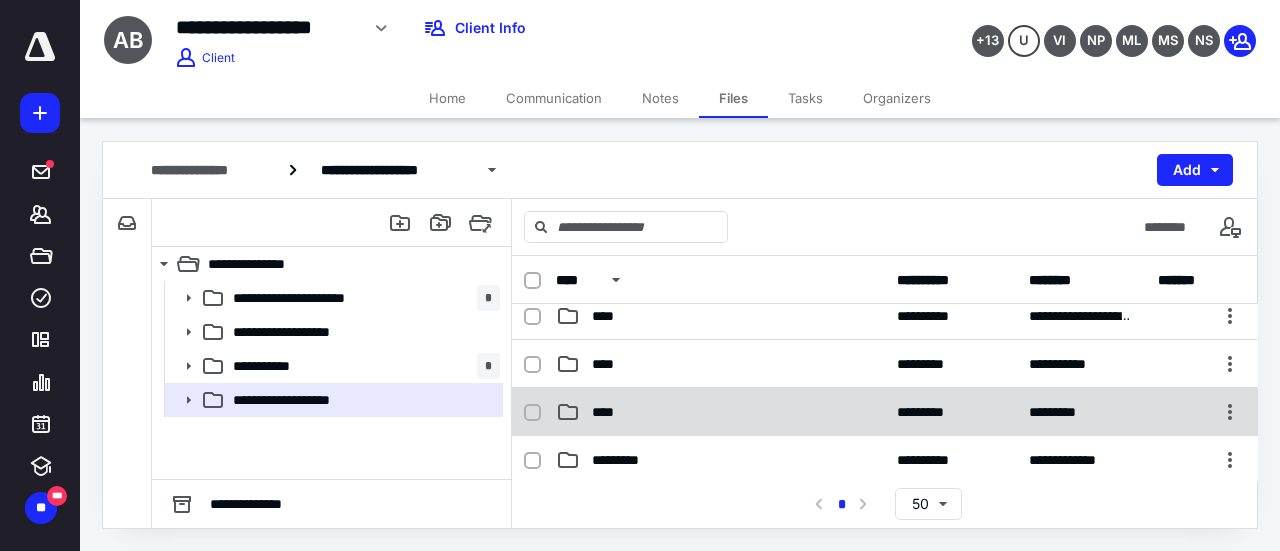 click on "****" at bounding box center (720, 412) 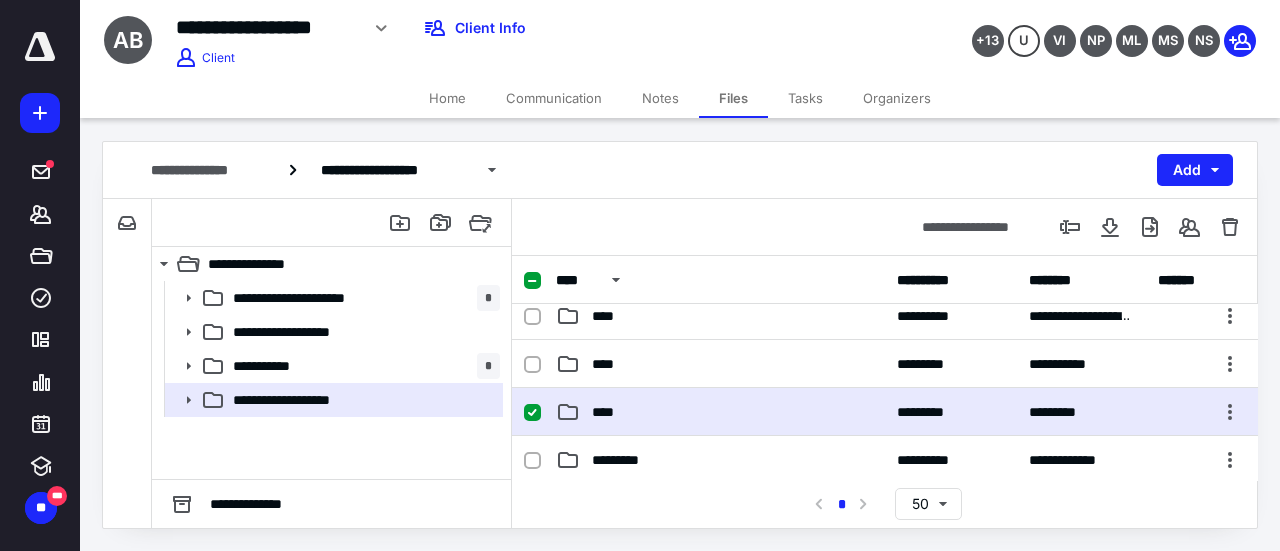 click on "****" at bounding box center [720, 412] 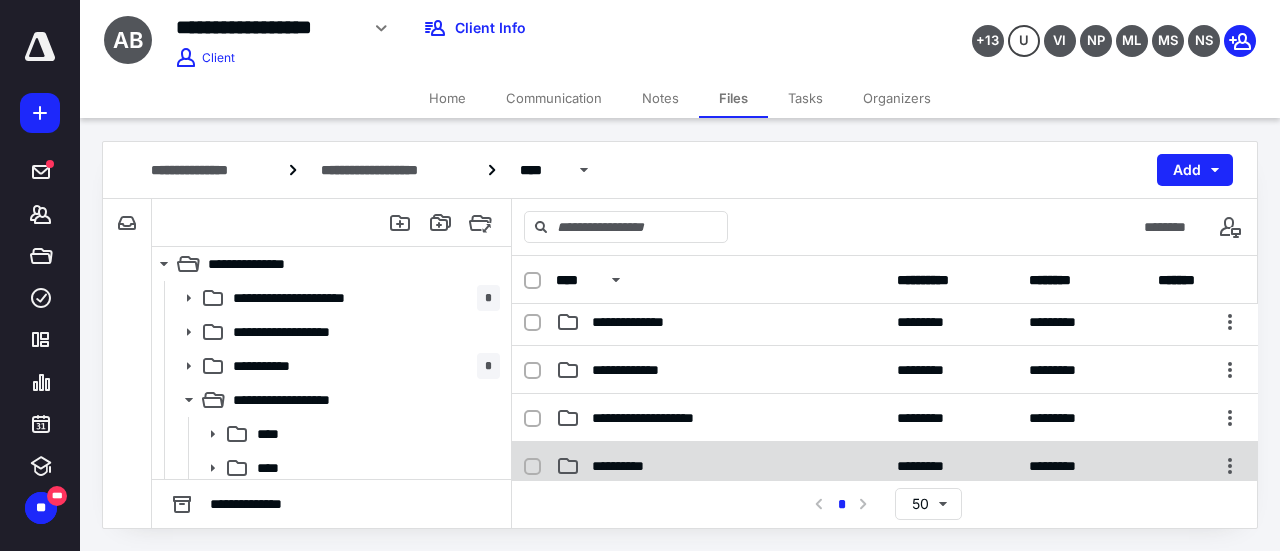 scroll, scrollTop: 0, scrollLeft: 0, axis: both 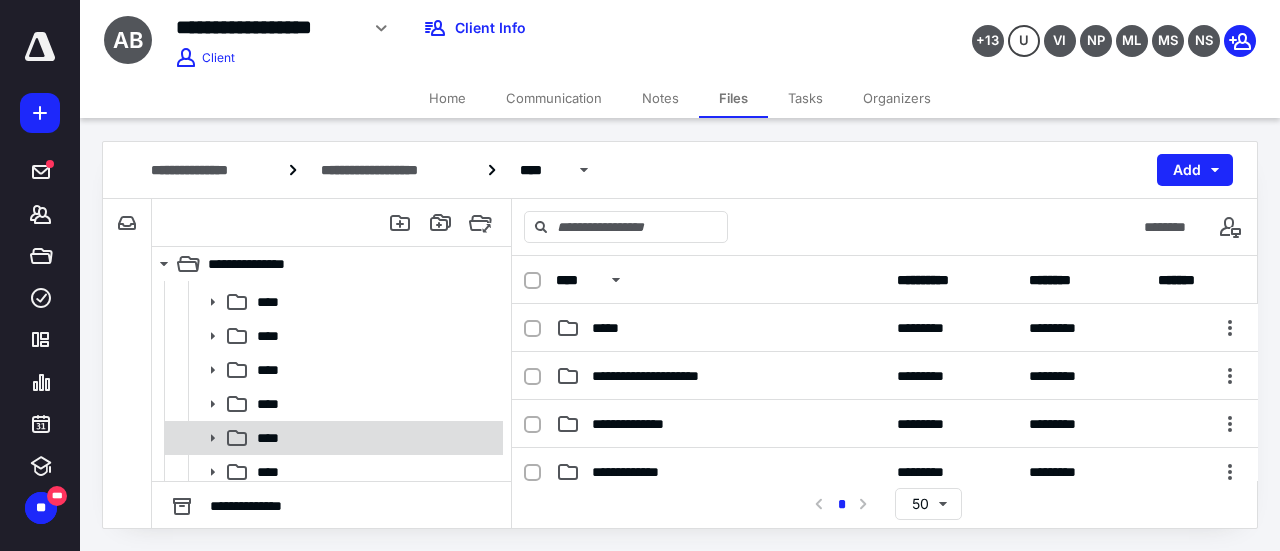 click on "****" at bounding box center (374, 438) 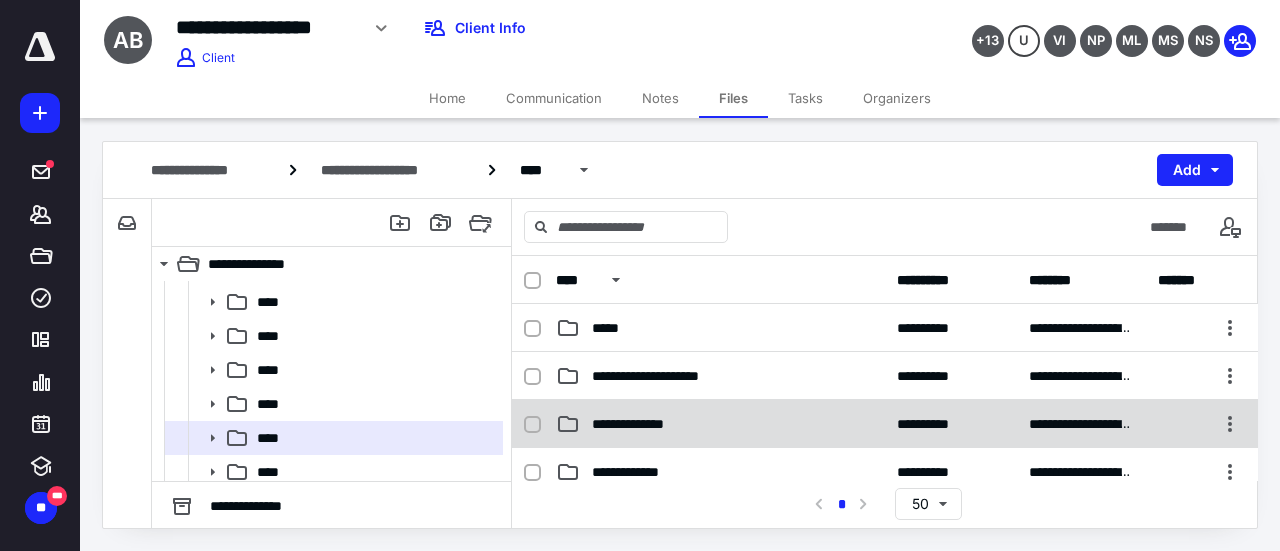 scroll, scrollTop: 200, scrollLeft: 0, axis: vertical 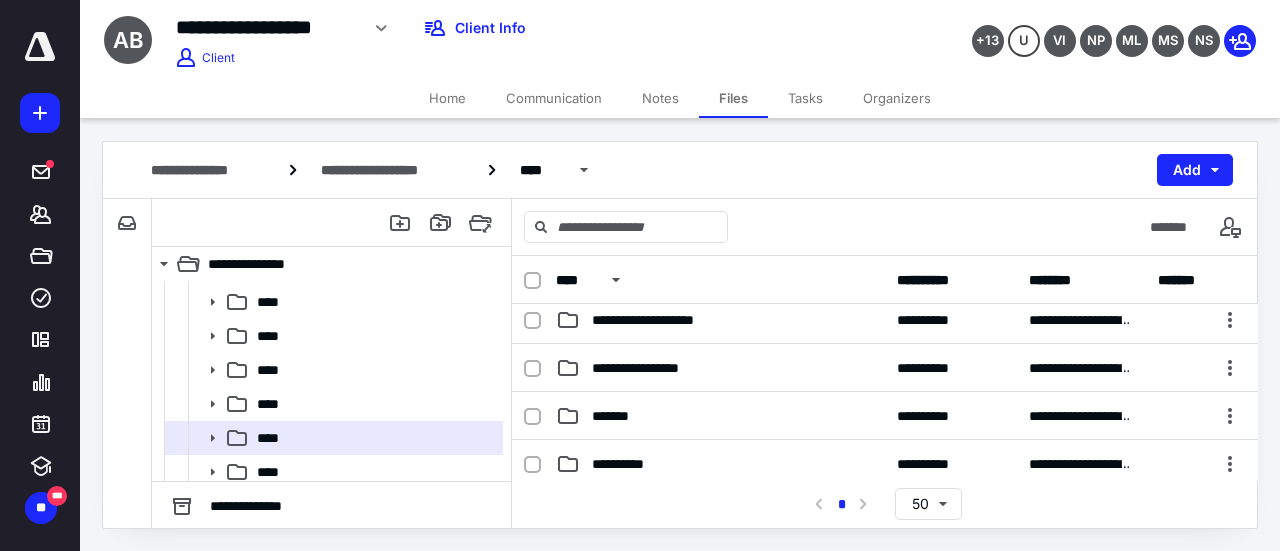 click on "**********" at bounding box center [885, 416] 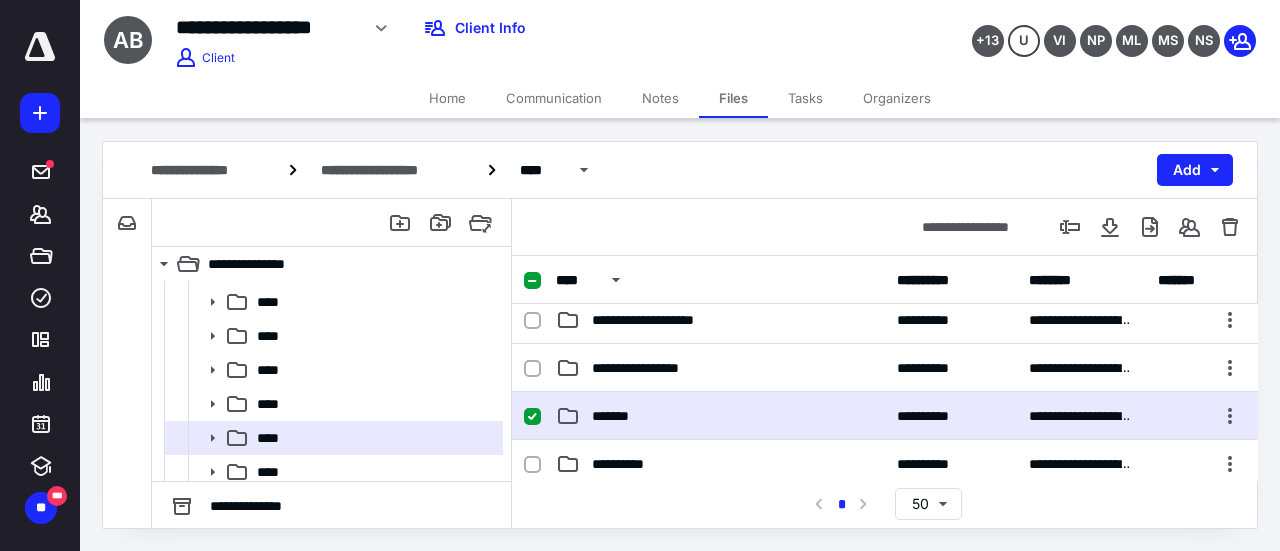 click on "**********" at bounding box center (885, 416) 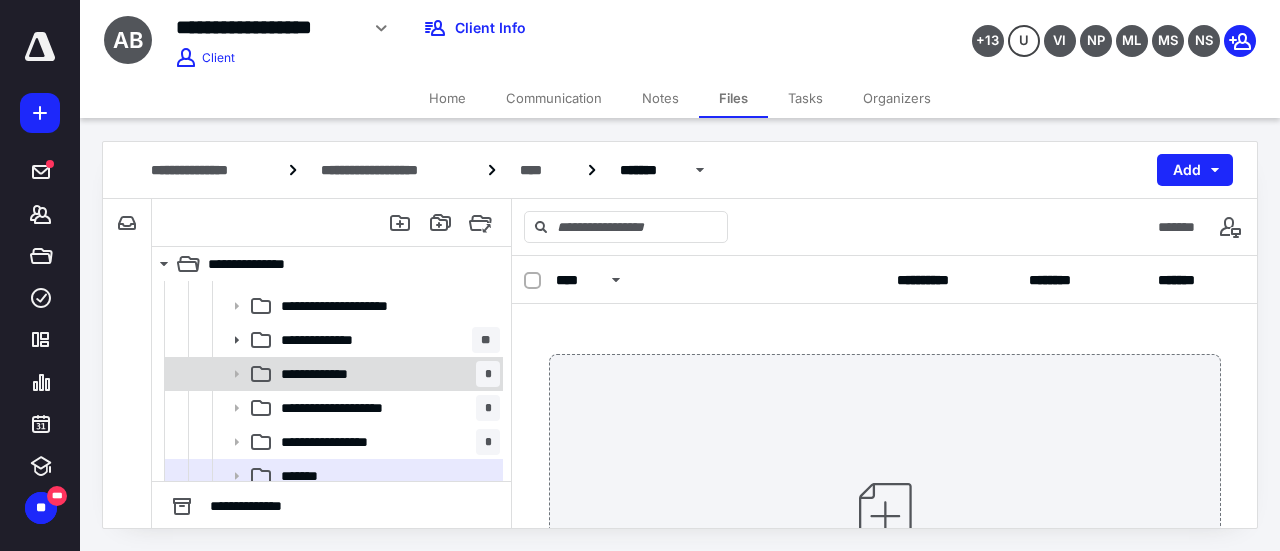 scroll, scrollTop: 500, scrollLeft: 0, axis: vertical 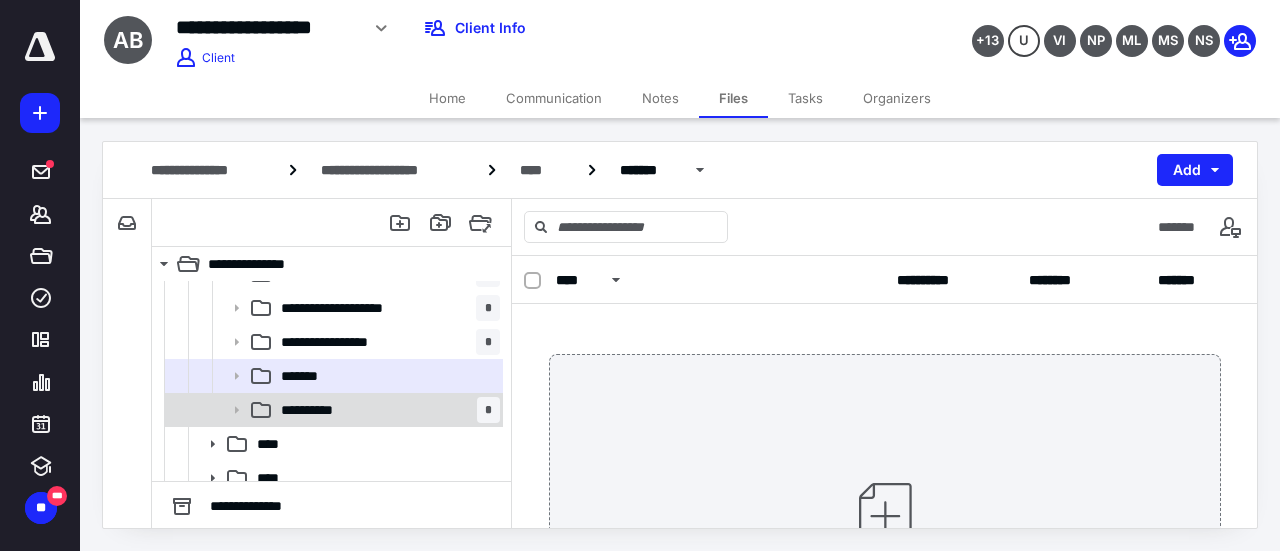 click on "**********" at bounding box center (386, 410) 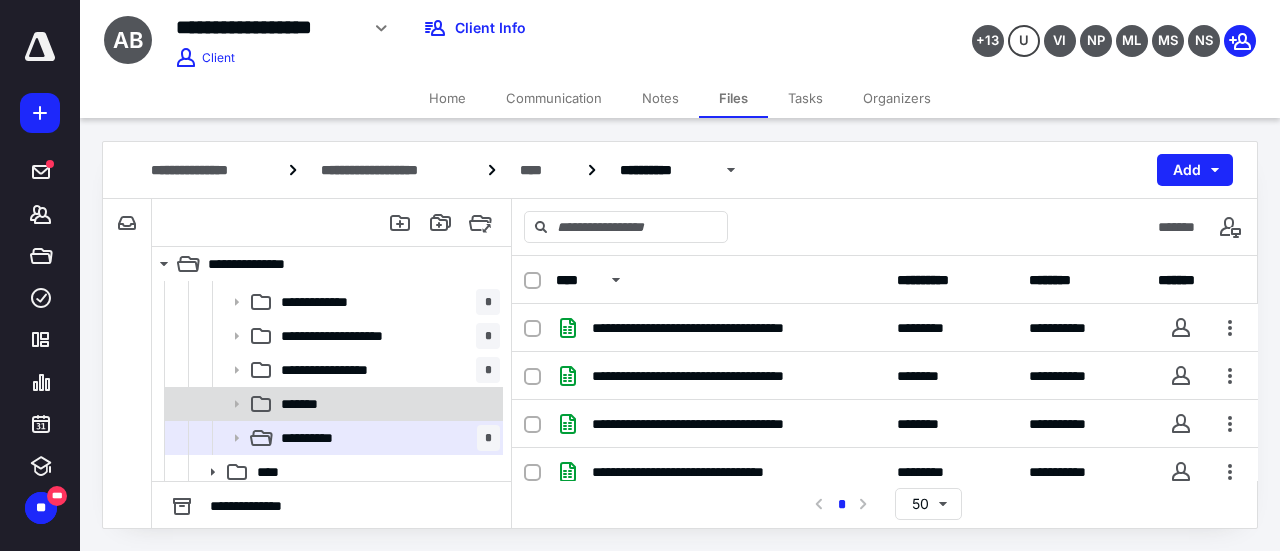 scroll, scrollTop: 500, scrollLeft: 0, axis: vertical 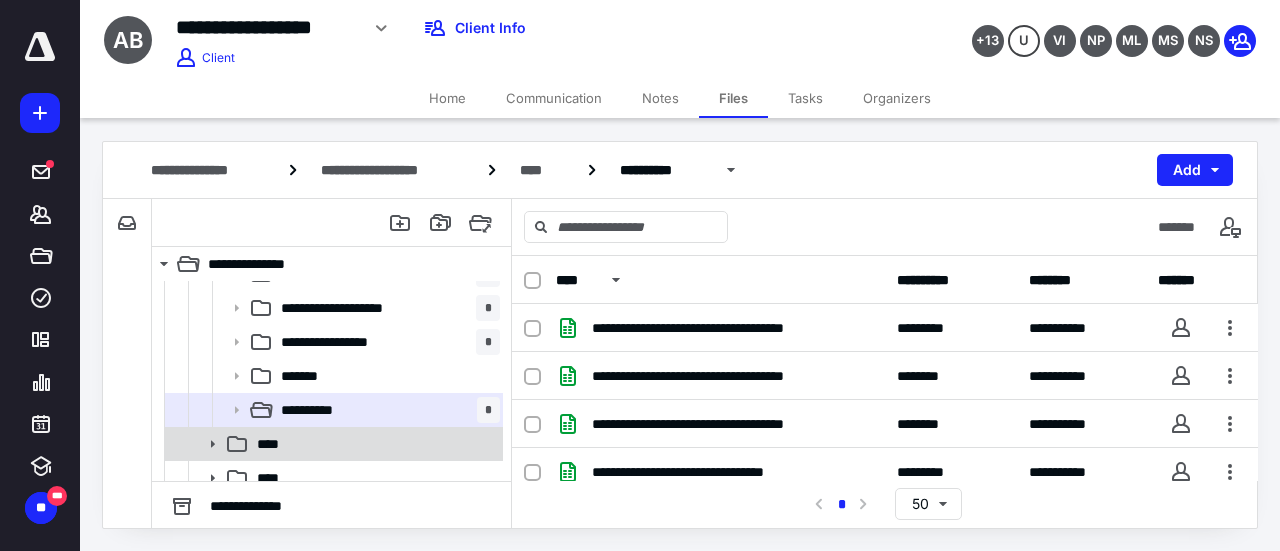 click on "****" at bounding box center (374, 444) 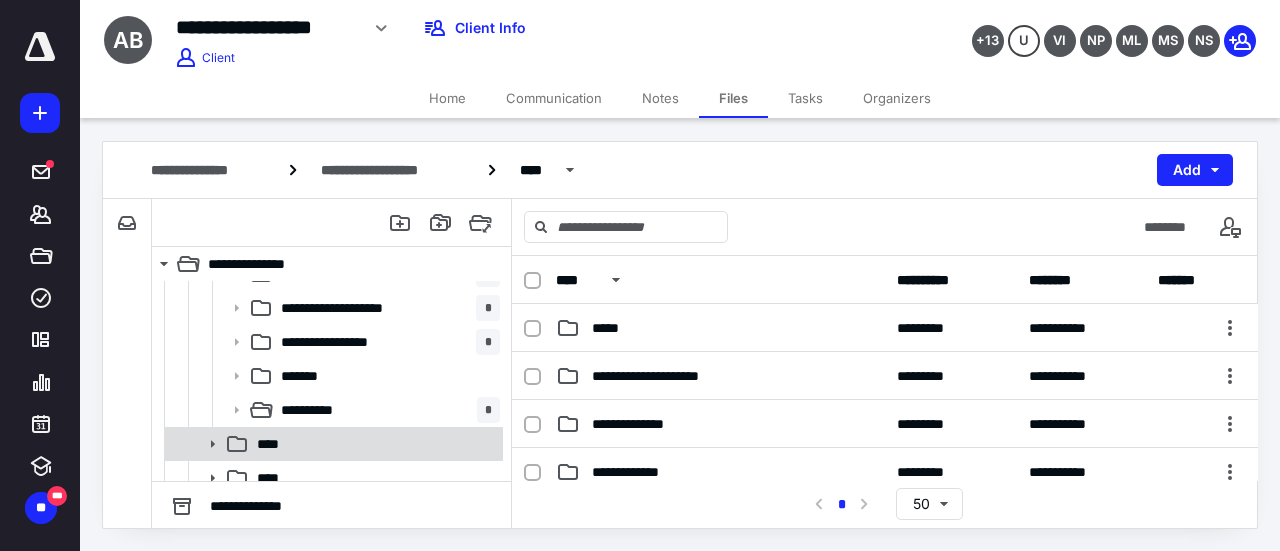 click on "****" at bounding box center [374, 444] 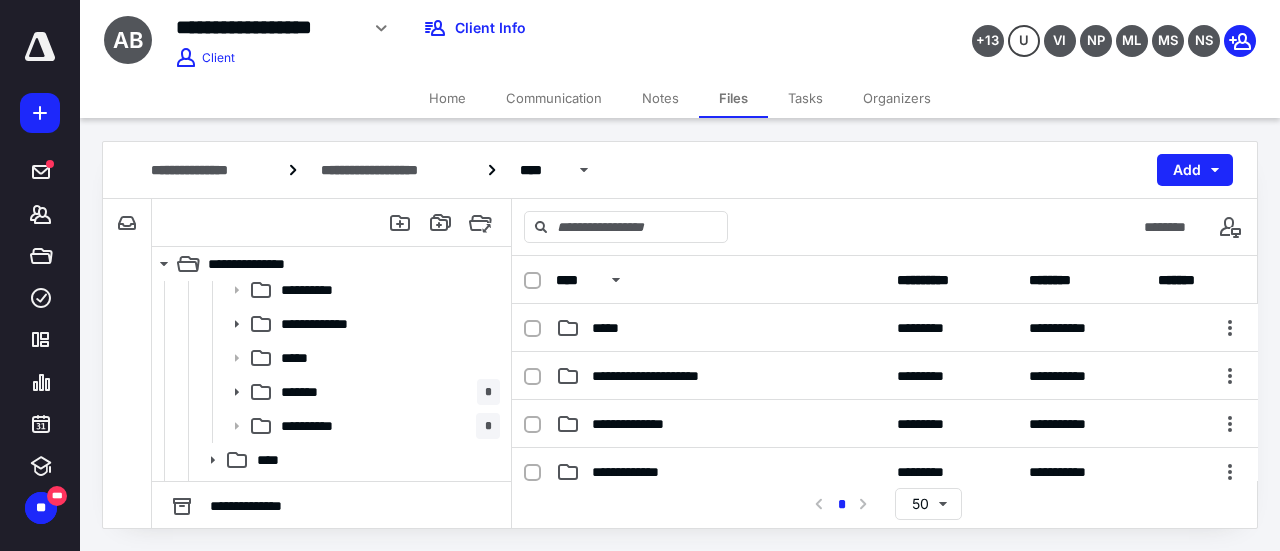 scroll, scrollTop: 888, scrollLeft: 0, axis: vertical 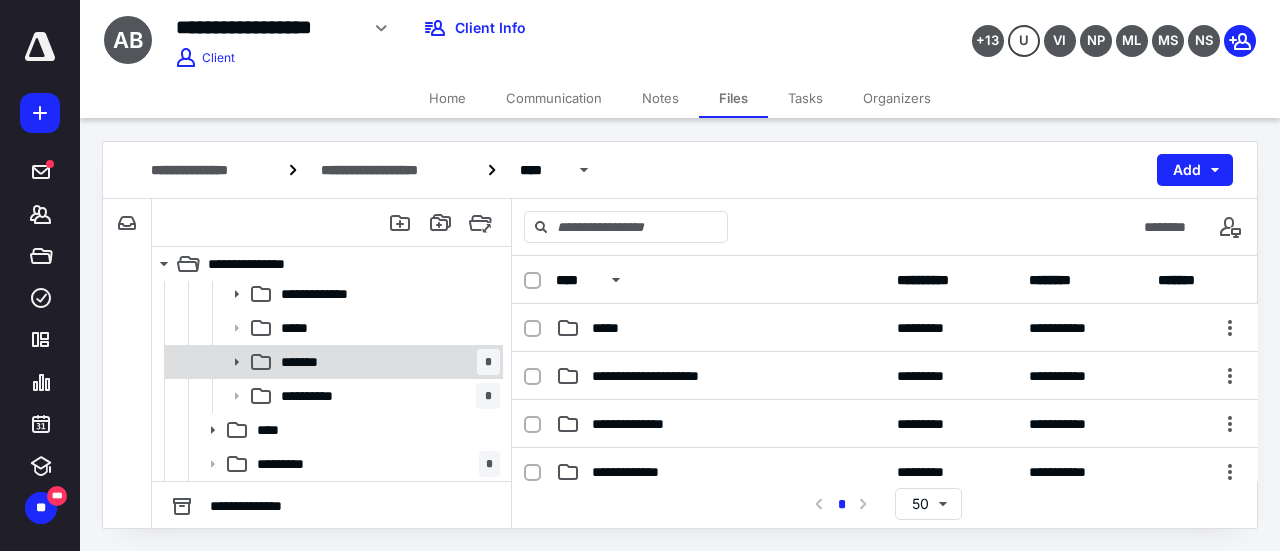 click on "******* *" at bounding box center (386, 362) 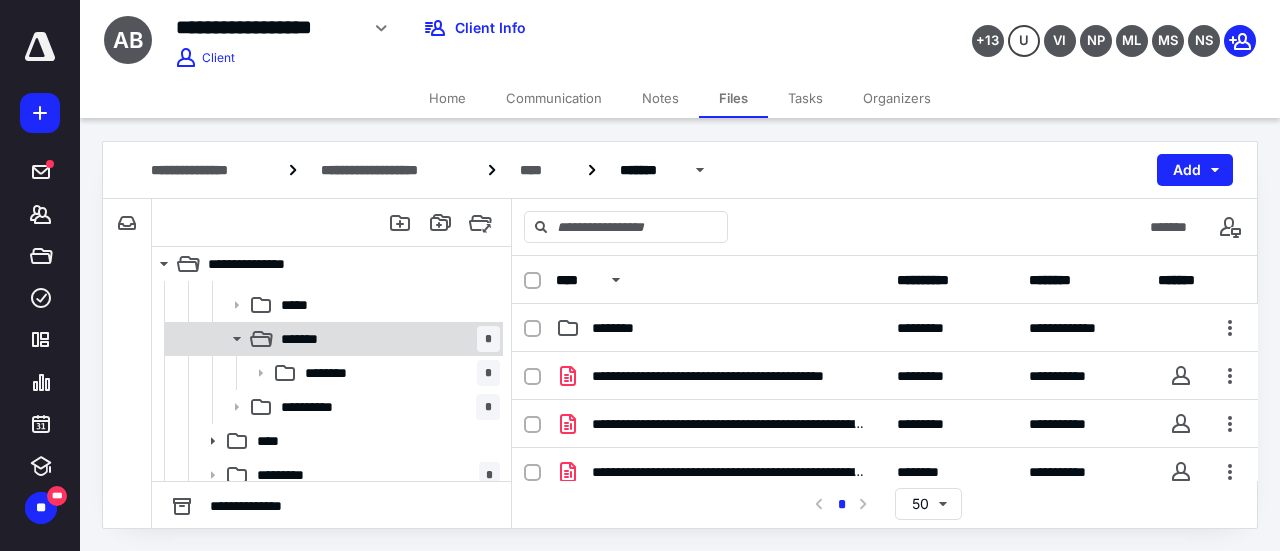 scroll, scrollTop: 922, scrollLeft: 0, axis: vertical 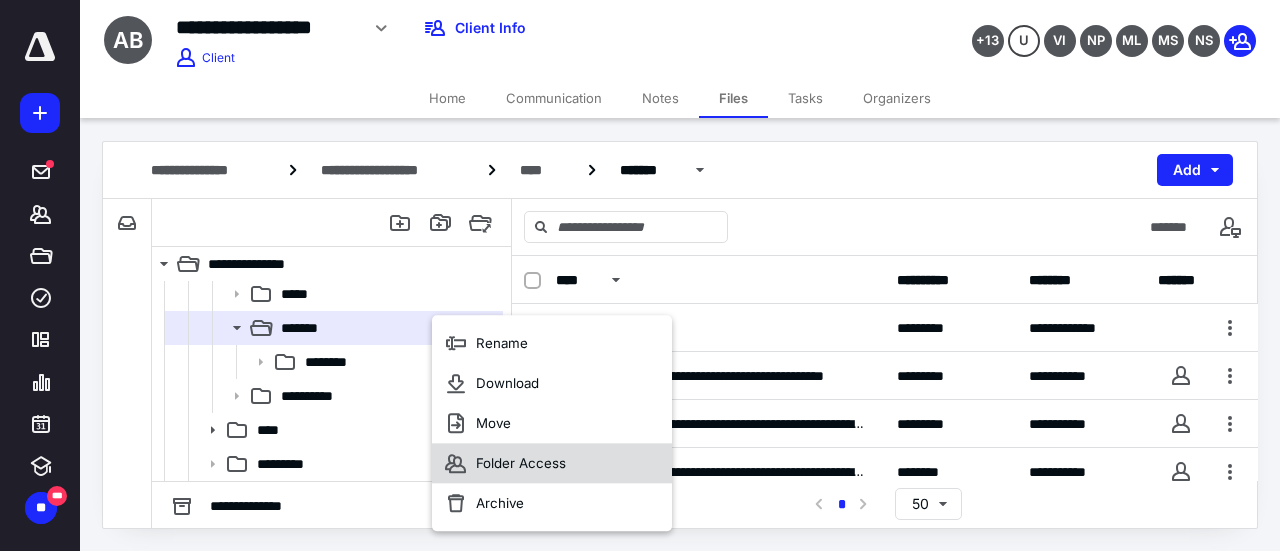 click on "Folder Access" at bounding box center (521, 463) 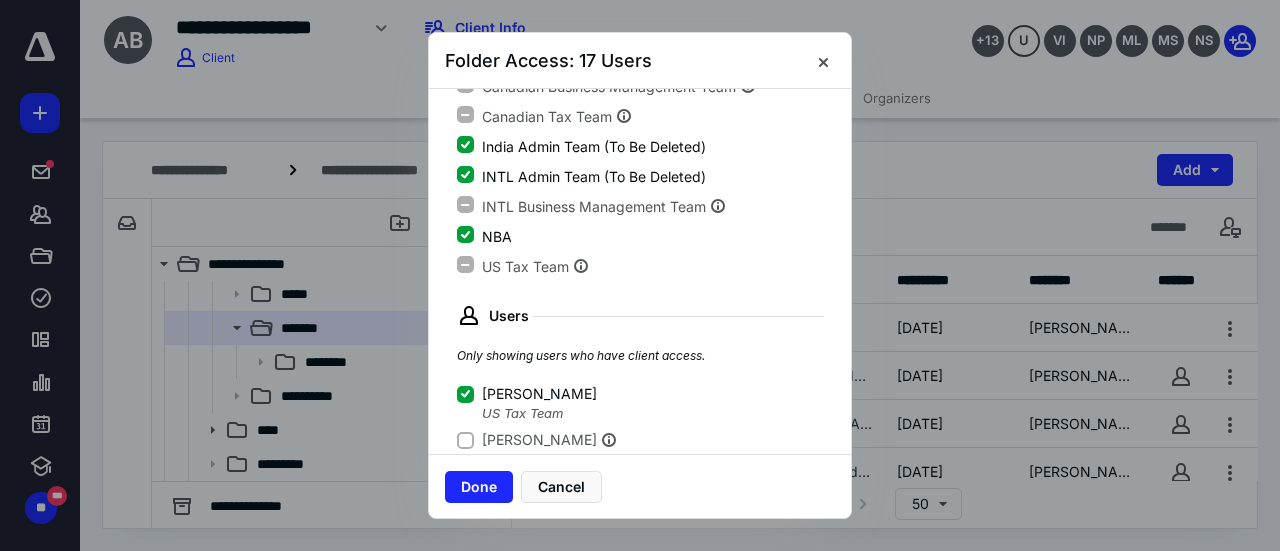 scroll, scrollTop: 300, scrollLeft: 0, axis: vertical 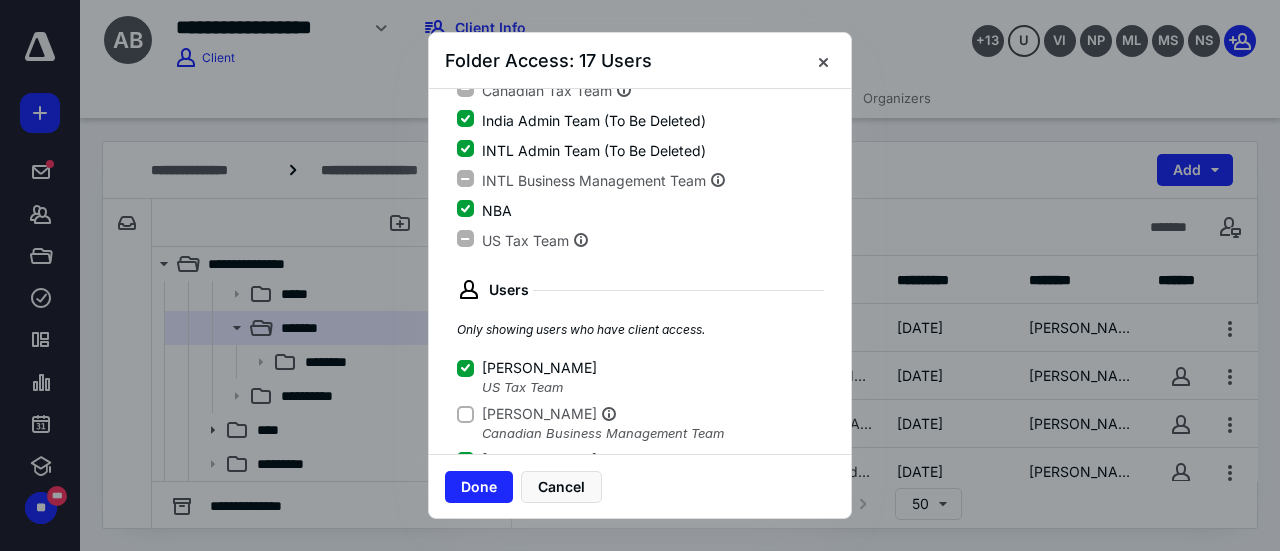 click 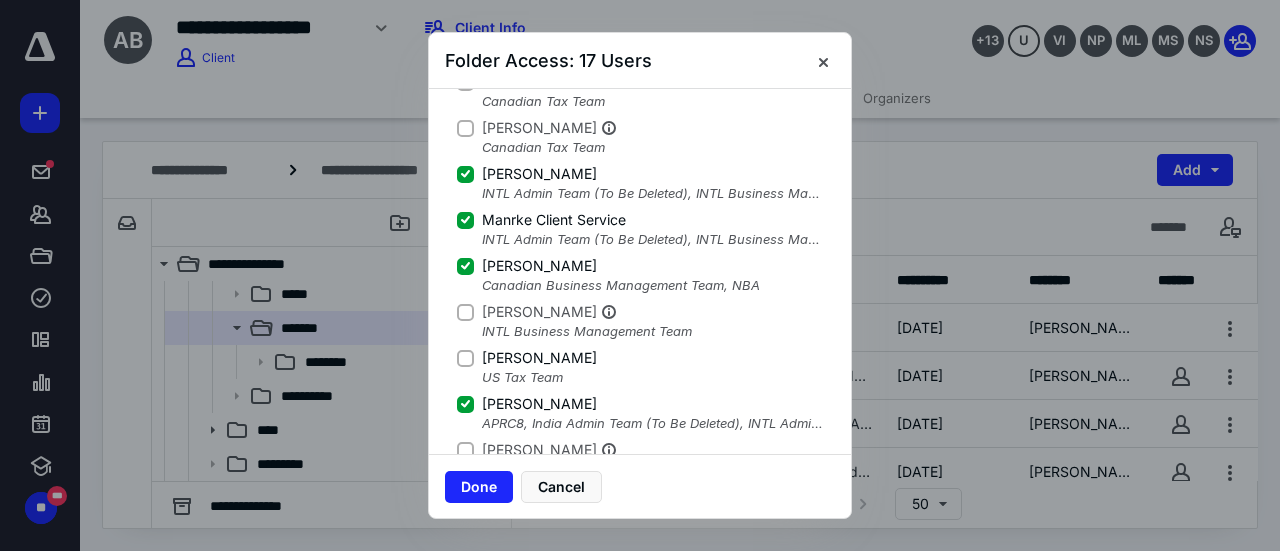 scroll, scrollTop: 1000, scrollLeft: 0, axis: vertical 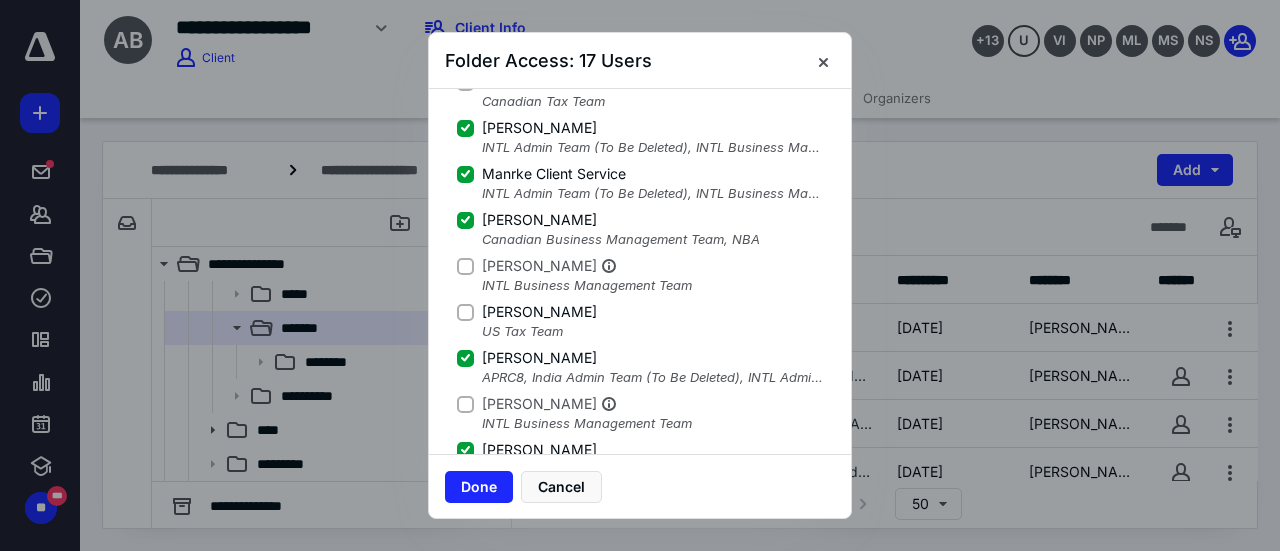 click 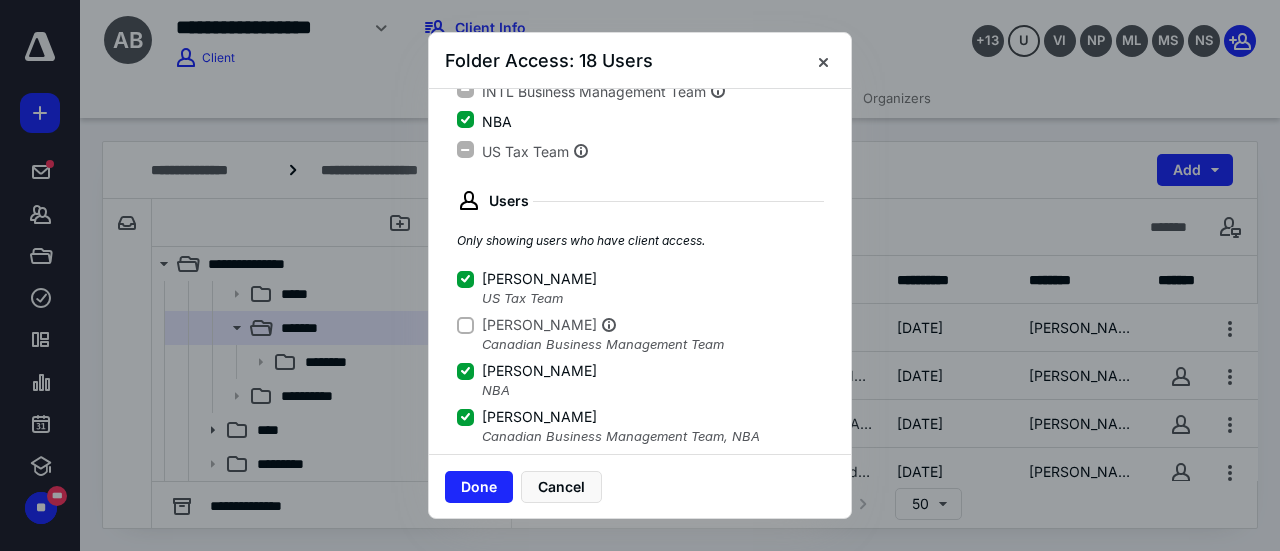scroll, scrollTop: 300, scrollLeft: 0, axis: vertical 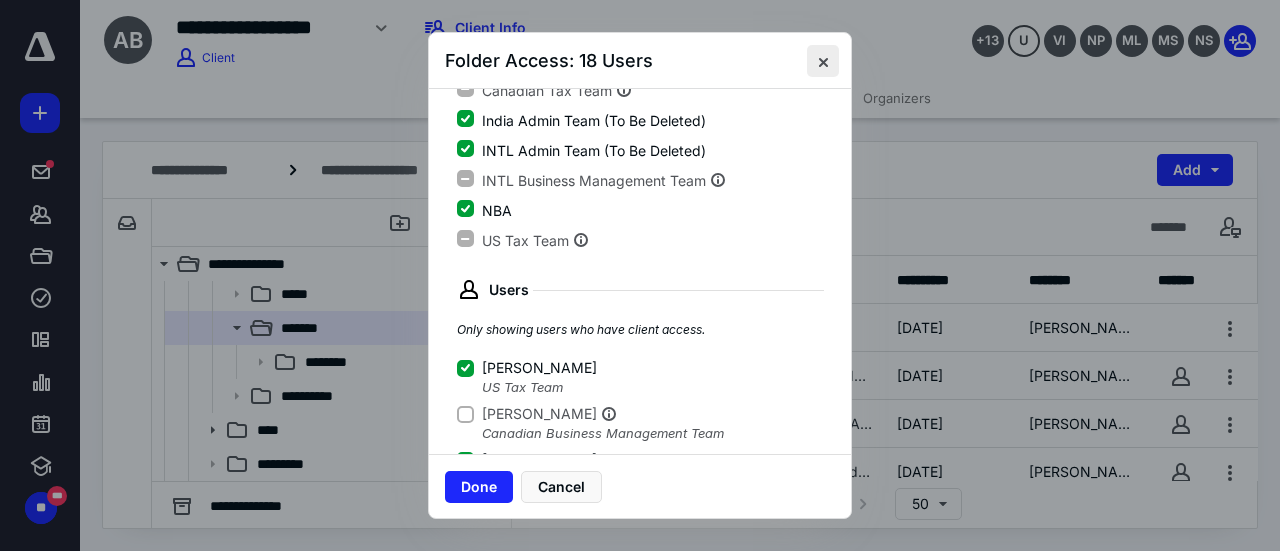 click at bounding box center [823, 61] 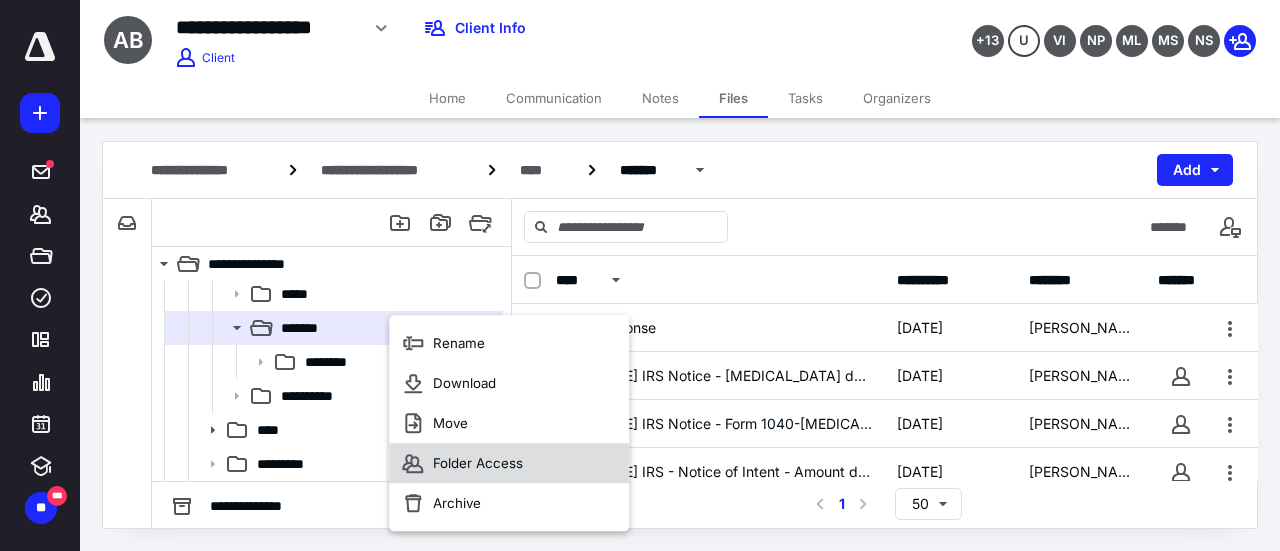 click on "Folder Access" at bounding box center [478, 463] 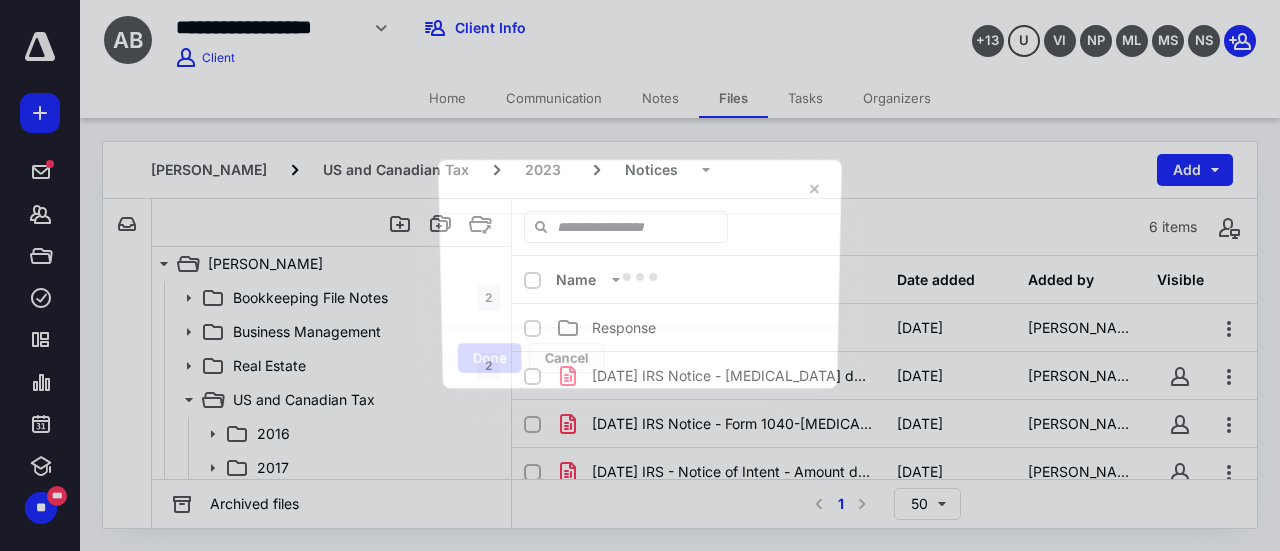 scroll, scrollTop: 922, scrollLeft: 0, axis: vertical 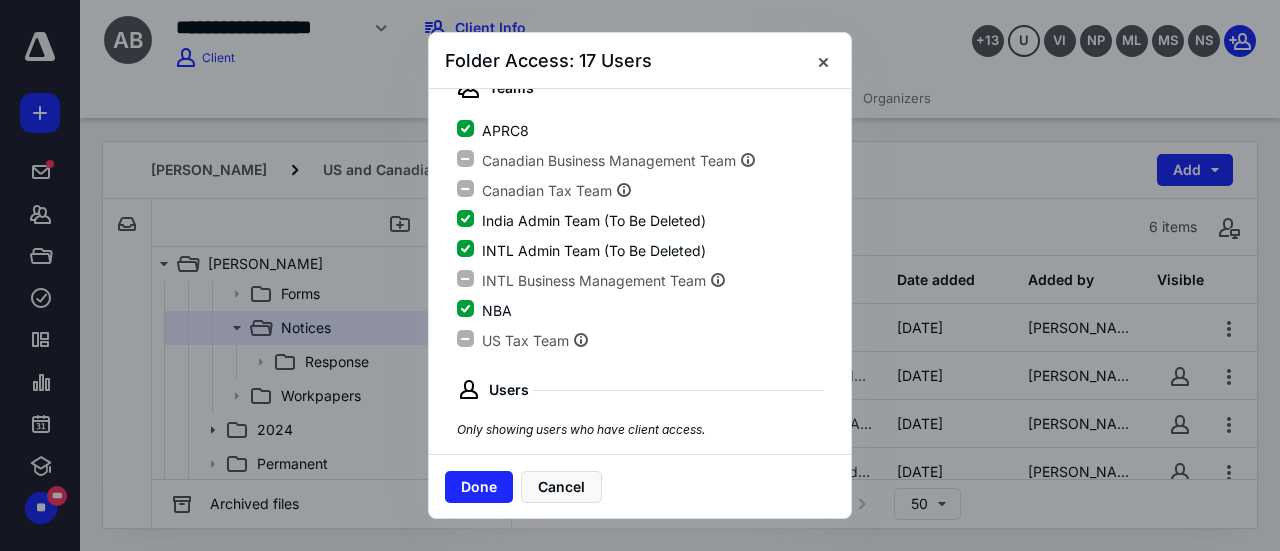click on "US Tax Team" at bounding box center [525, 341] 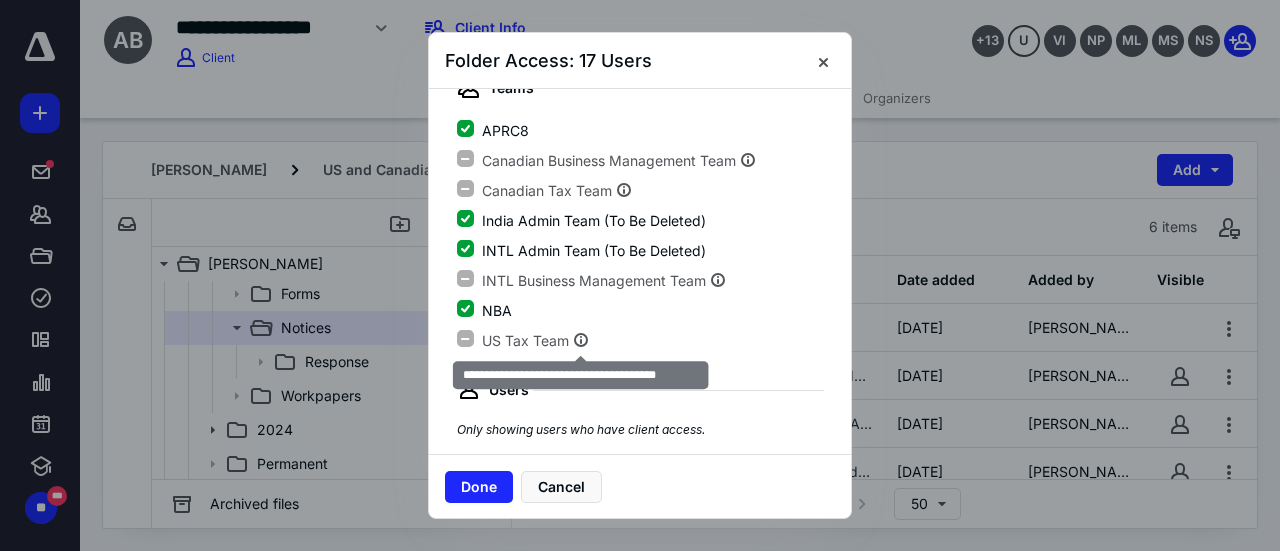 click 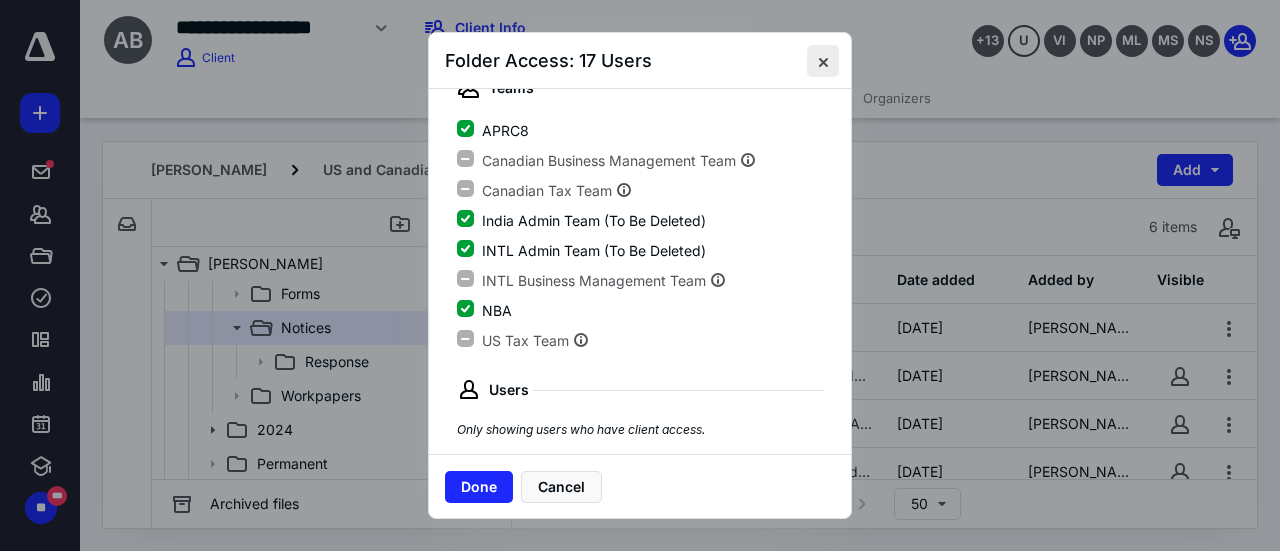 click at bounding box center (823, 61) 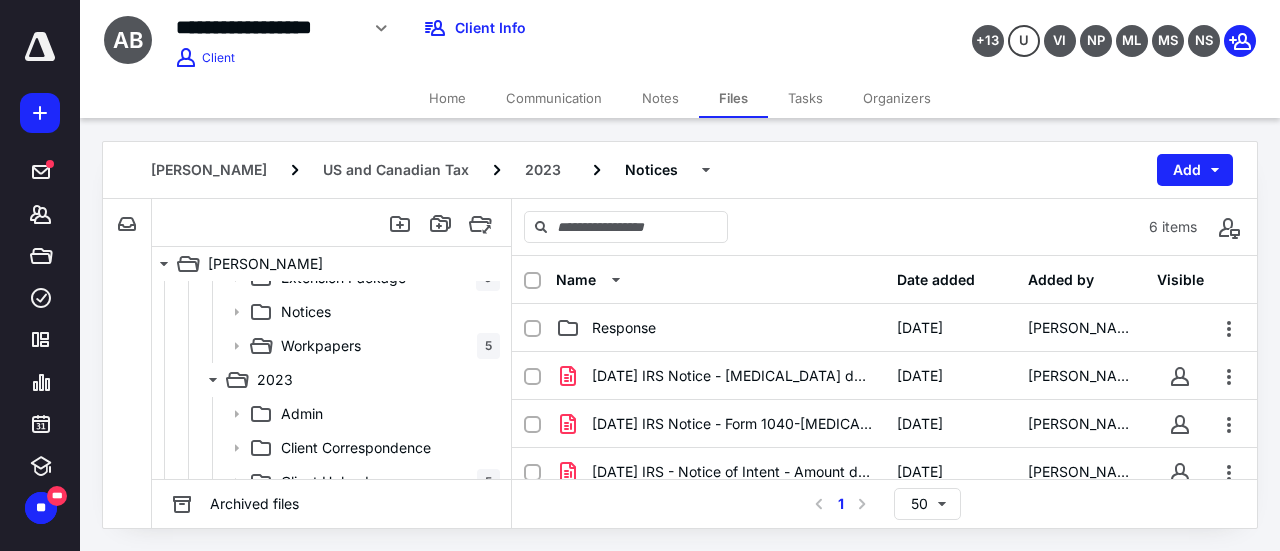 scroll, scrollTop: 522, scrollLeft: 0, axis: vertical 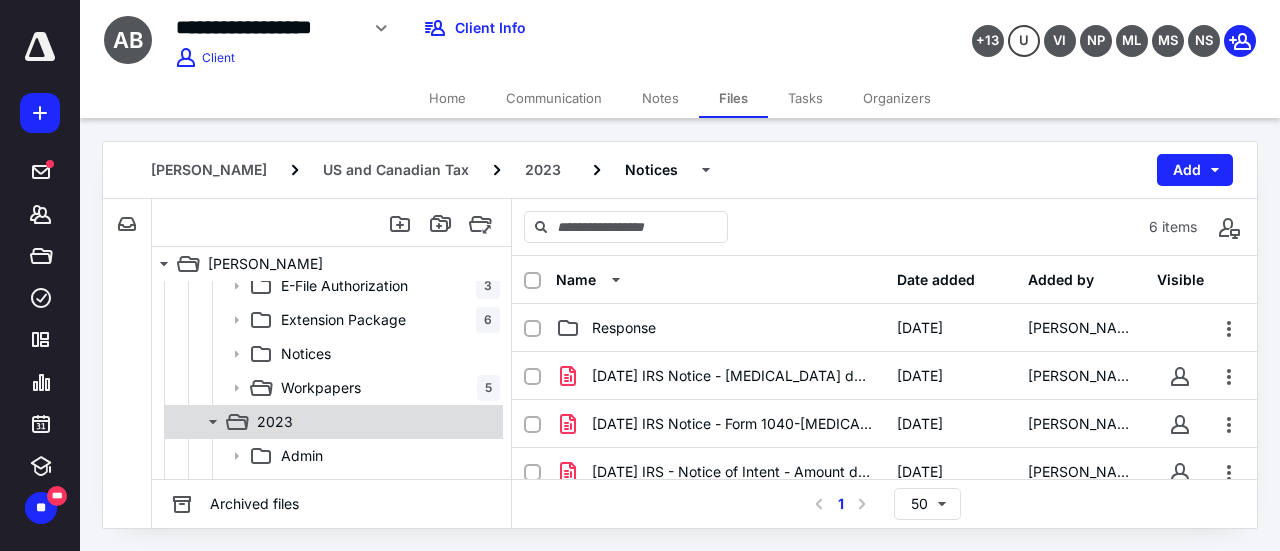 click on "2023" at bounding box center [374, 422] 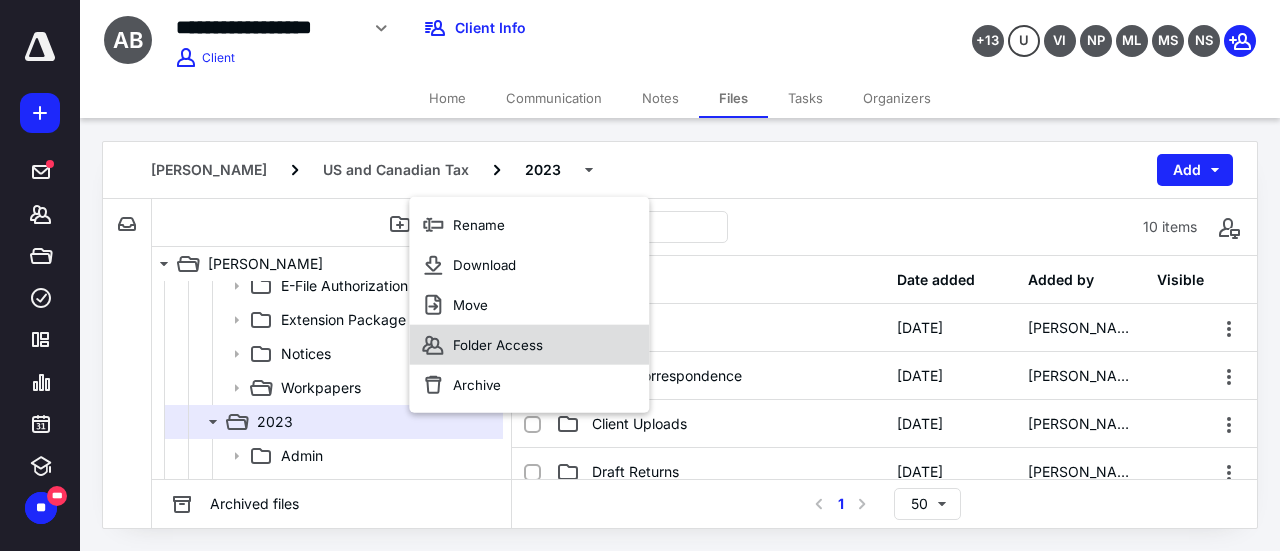 click on "Folder Access" at bounding box center (498, 345) 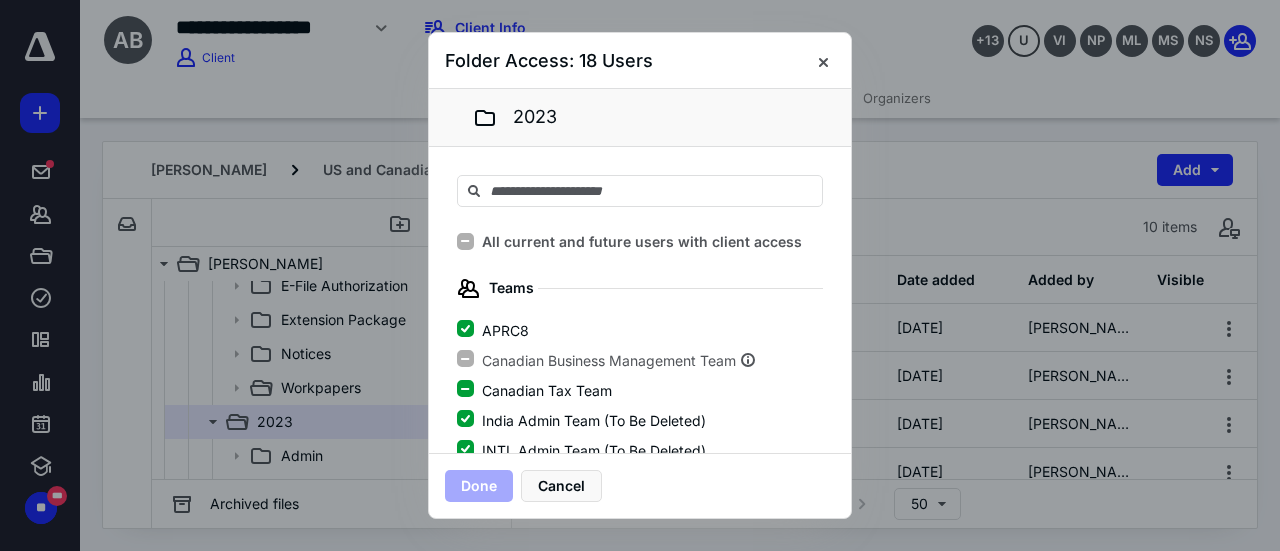 scroll, scrollTop: 300, scrollLeft: 0, axis: vertical 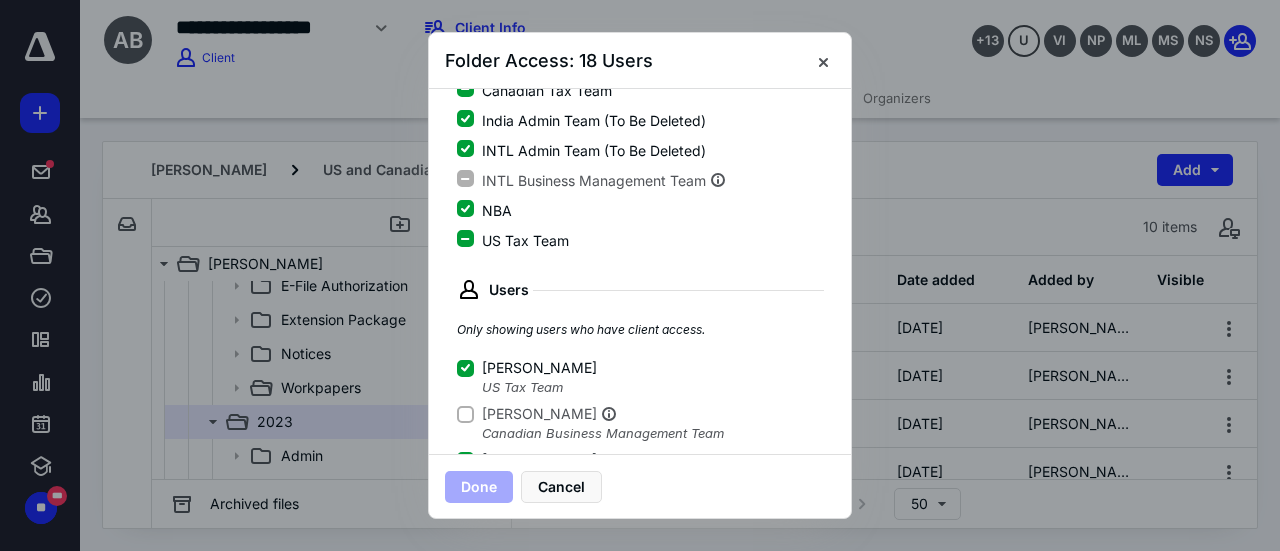 click 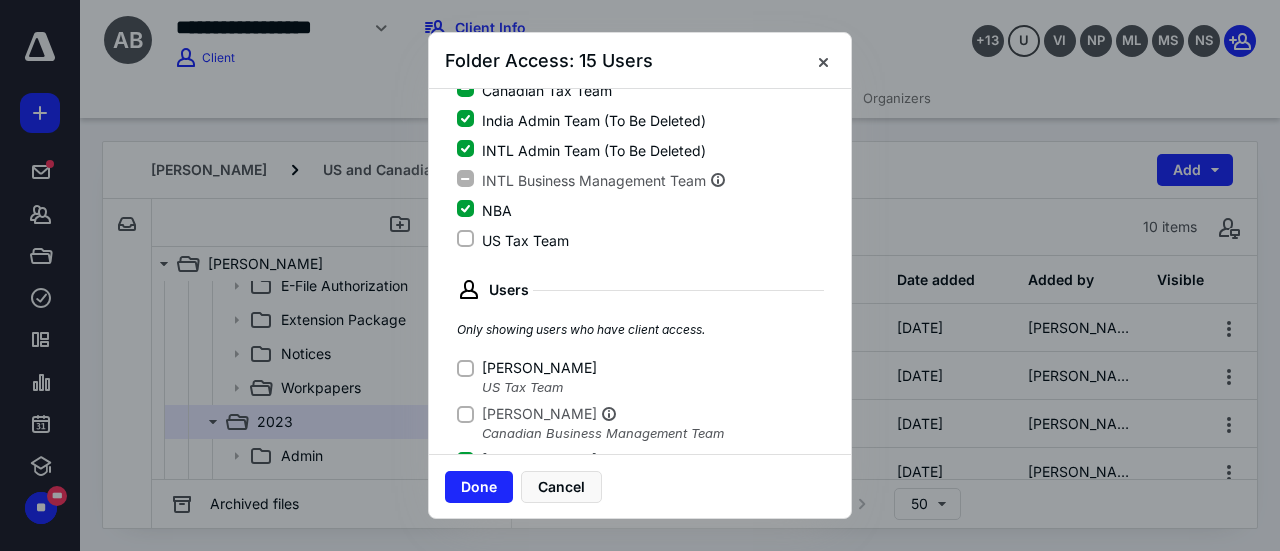 click 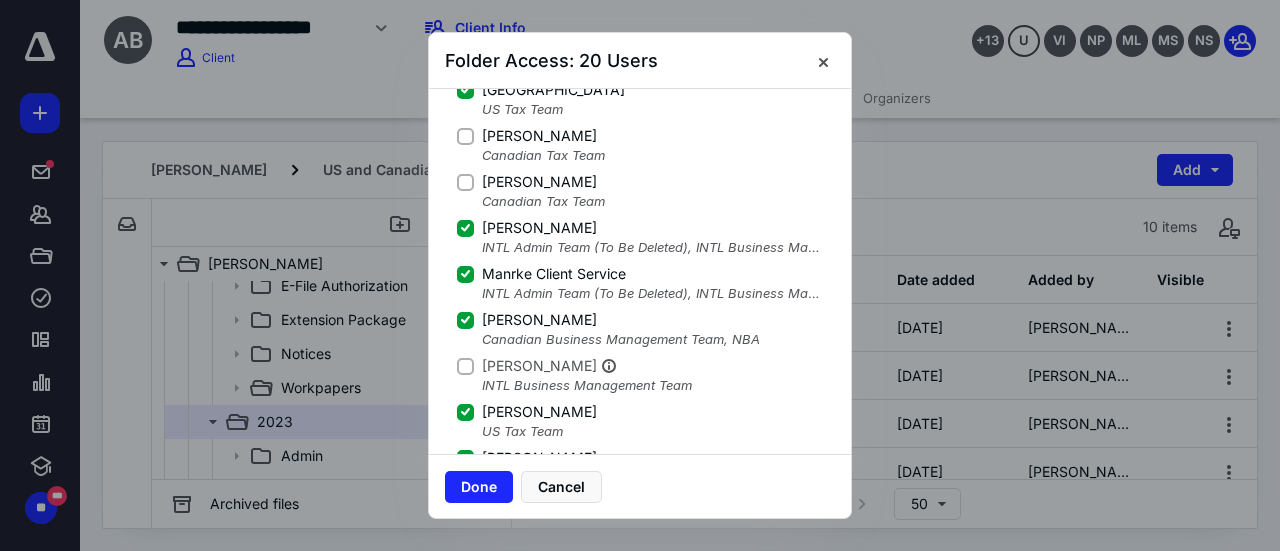scroll, scrollTop: 1000, scrollLeft: 0, axis: vertical 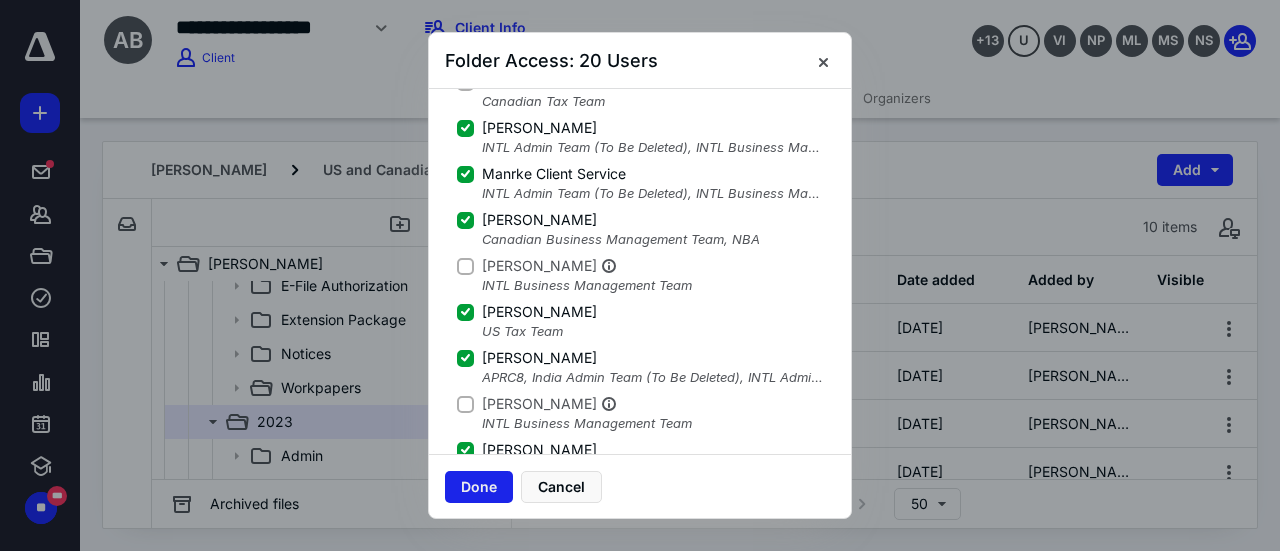 click on "Done" at bounding box center (479, 487) 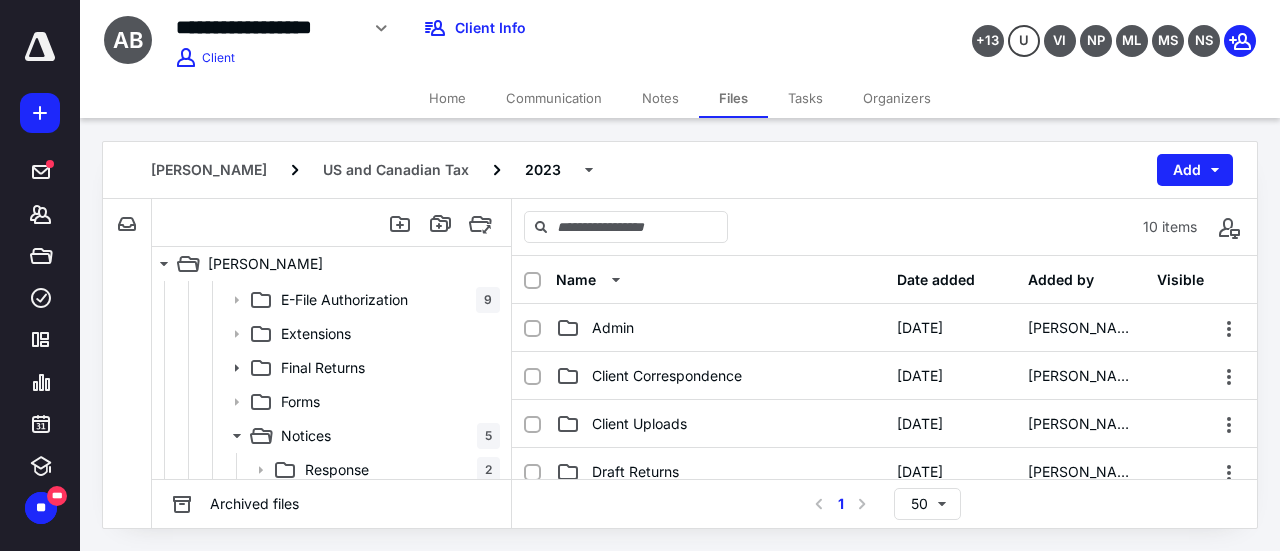 scroll, scrollTop: 822, scrollLeft: 0, axis: vertical 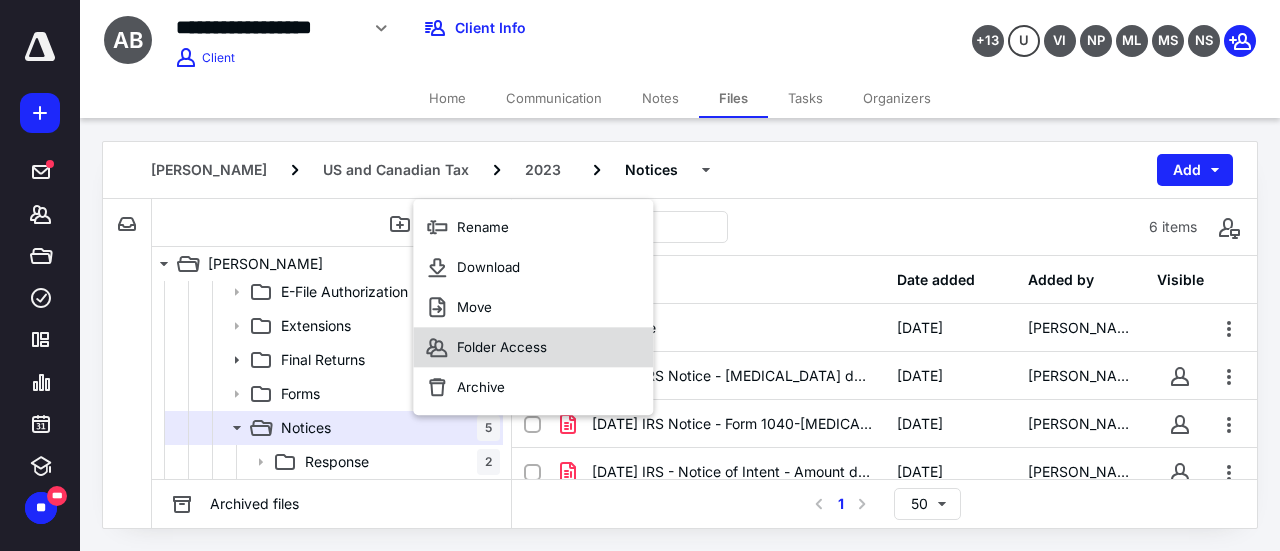 click on "Folder Access" at bounding box center (502, 348) 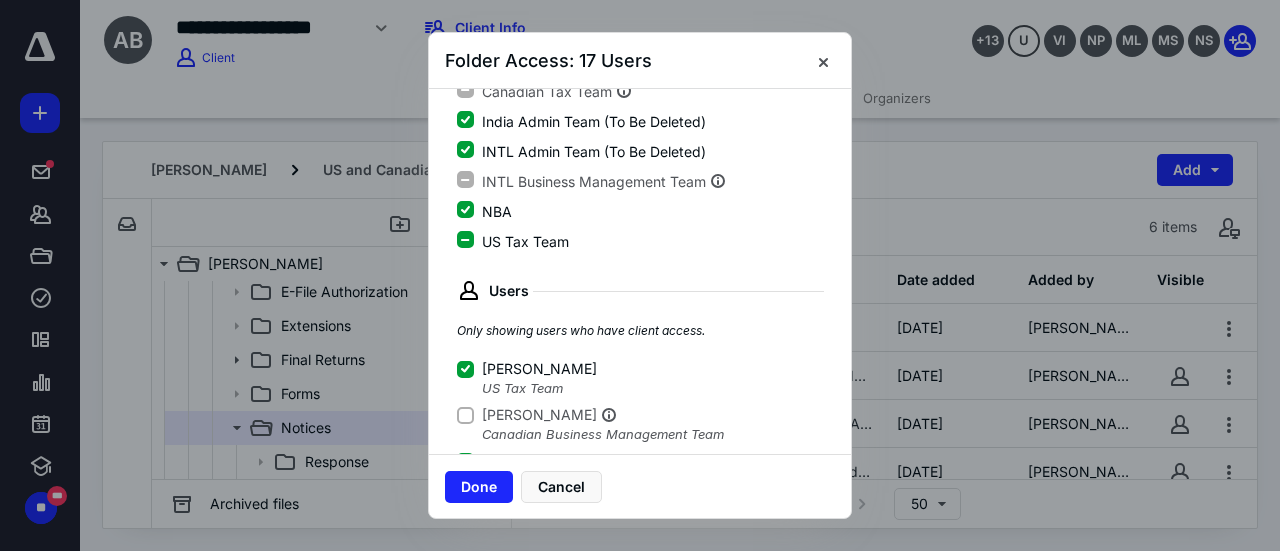 scroll, scrollTop: 300, scrollLeft: 0, axis: vertical 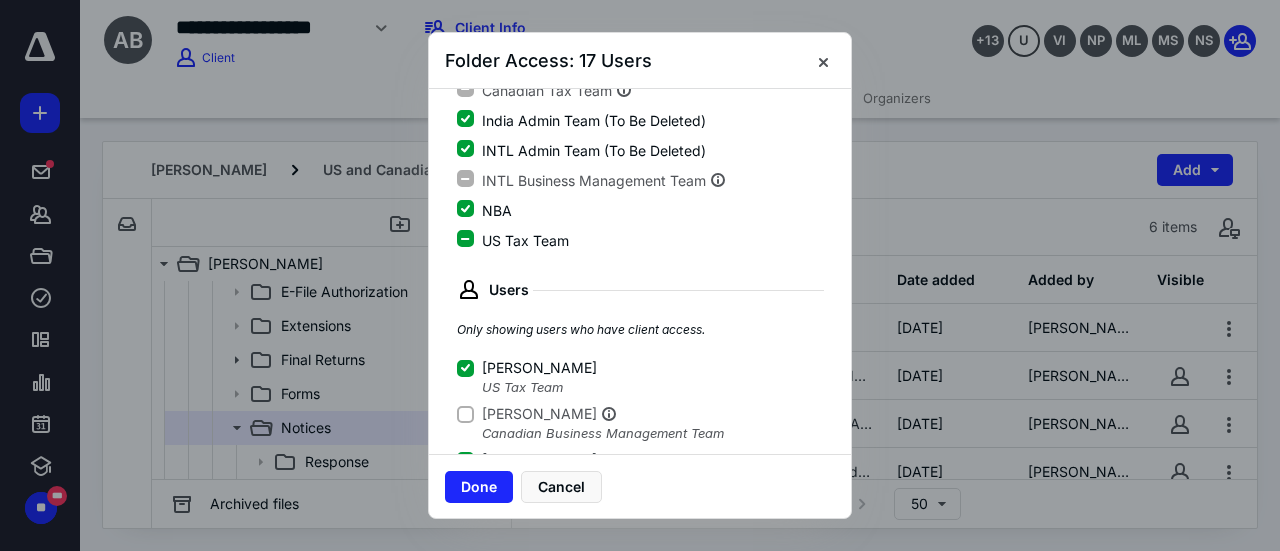 click 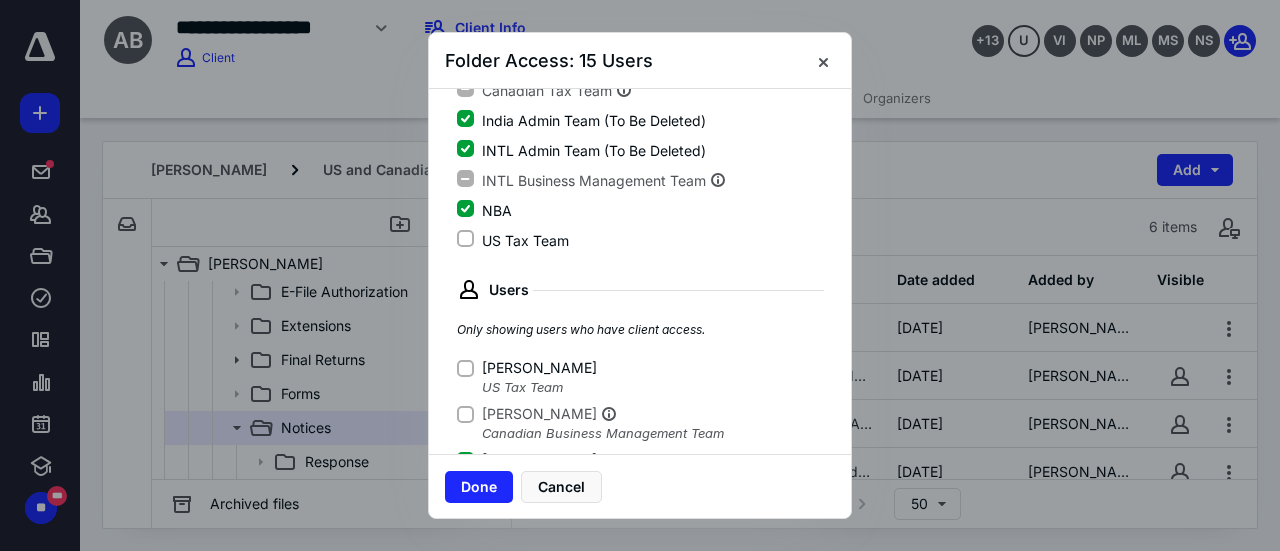 click 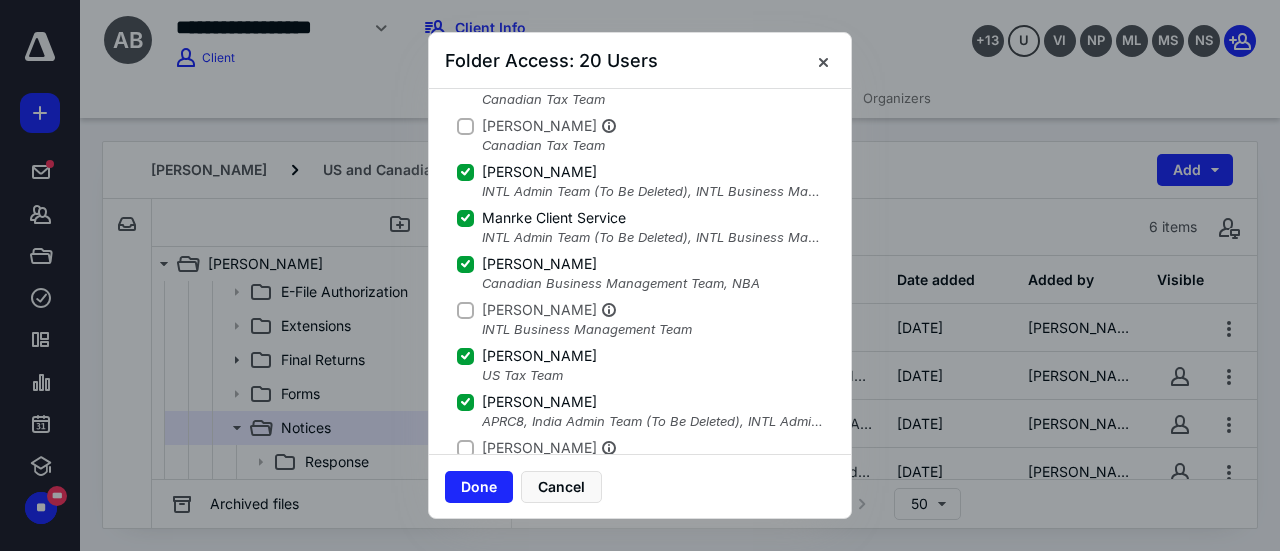 scroll, scrollTop: 1000, scrollLeft: 0, axis: vertical 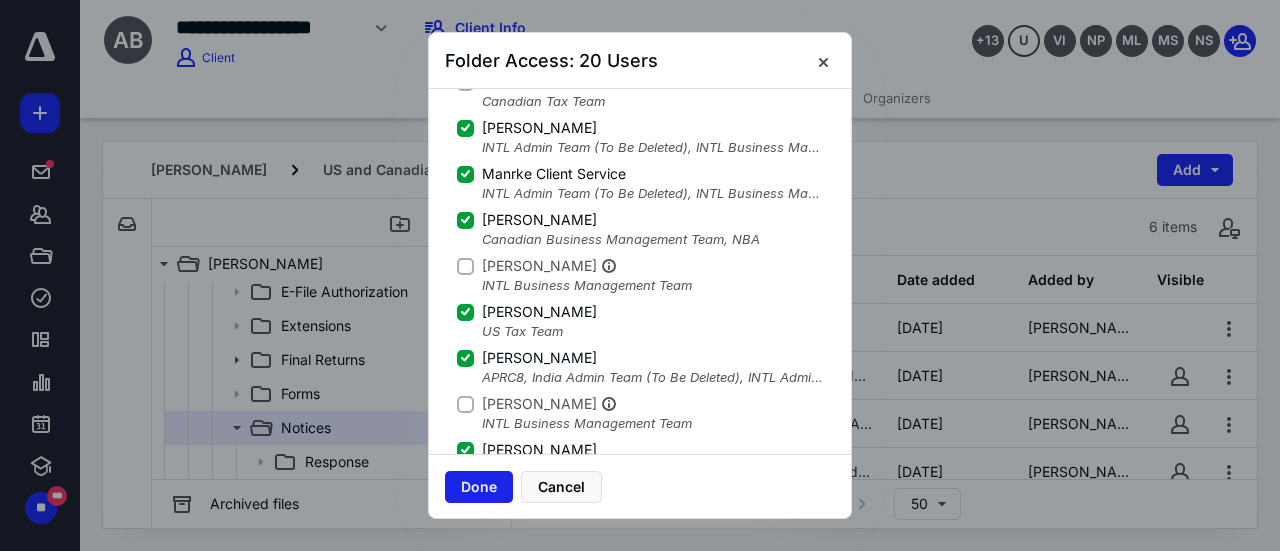 click on "Done" at bounding box center (479, 487) 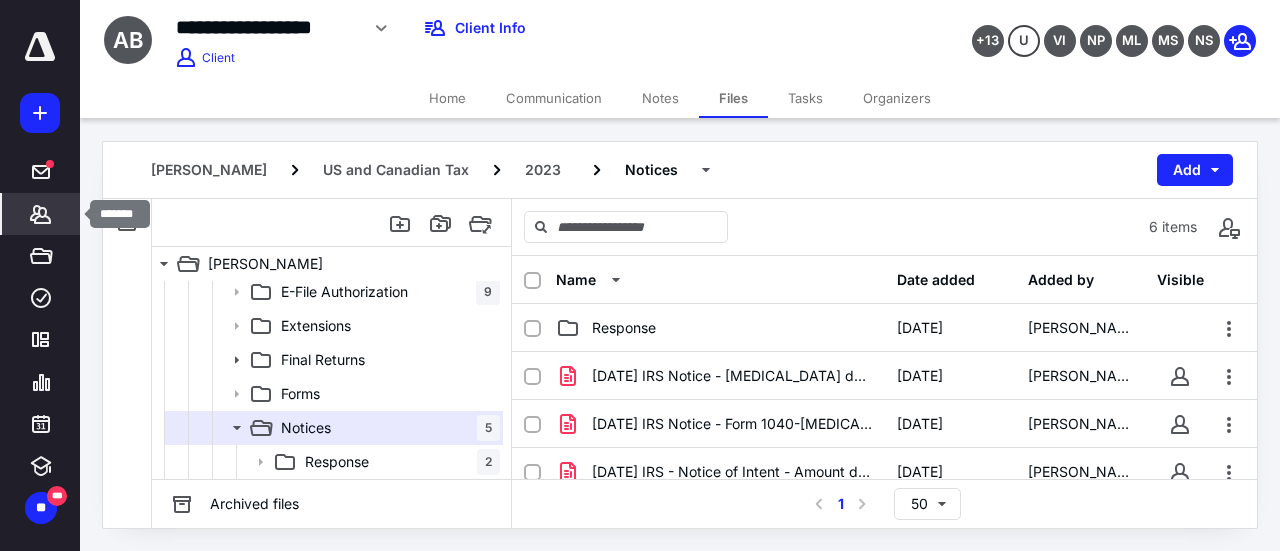 click 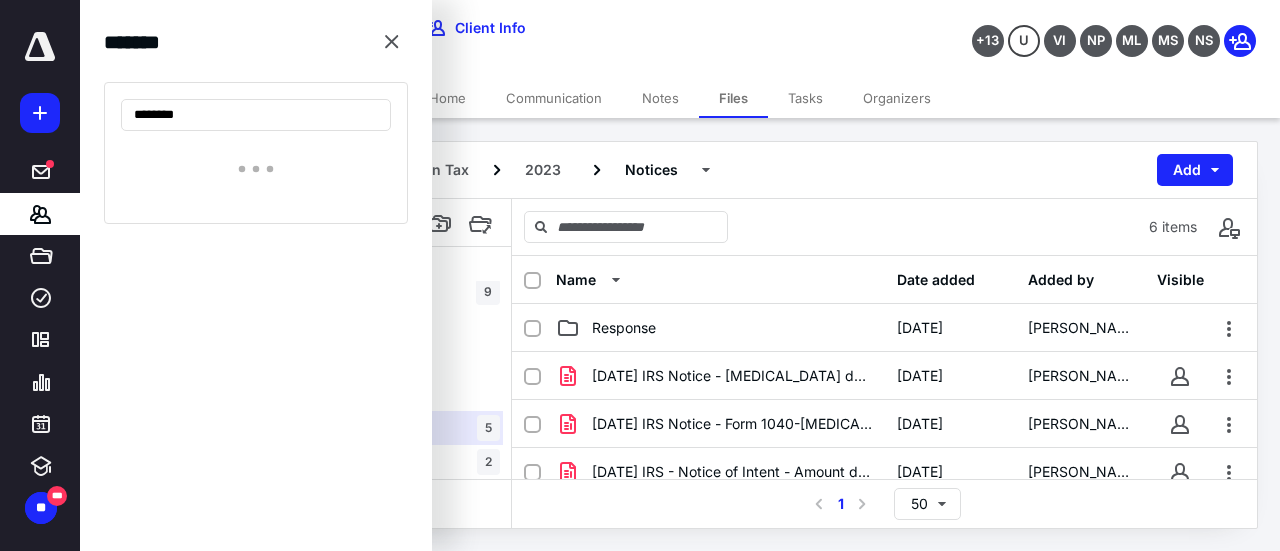 type on "********" 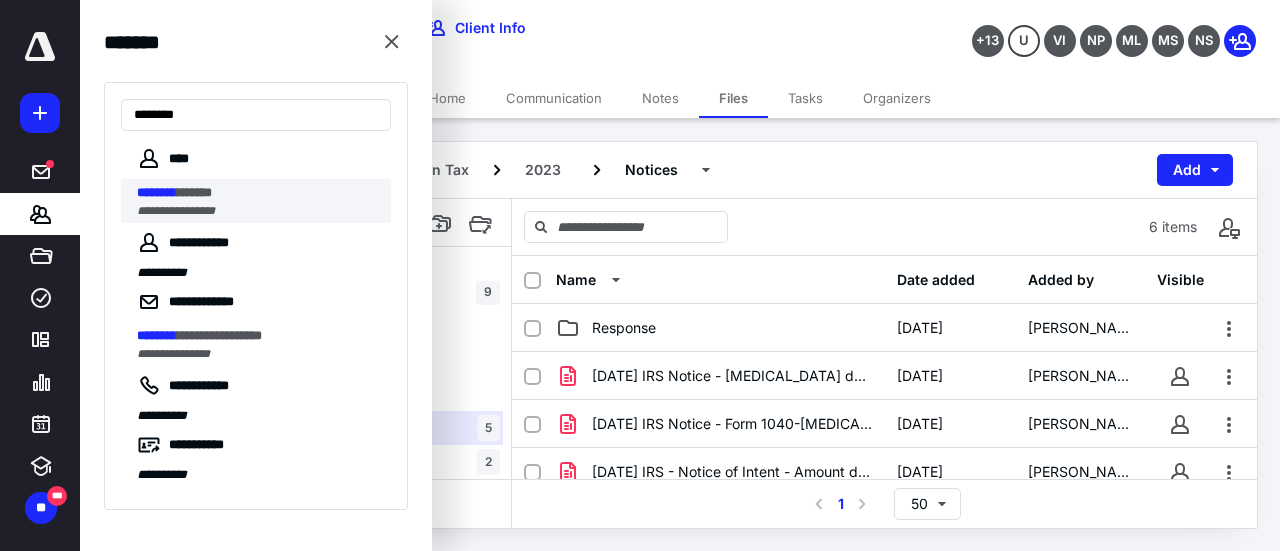 click on "******" at bounding box center (194, 192) 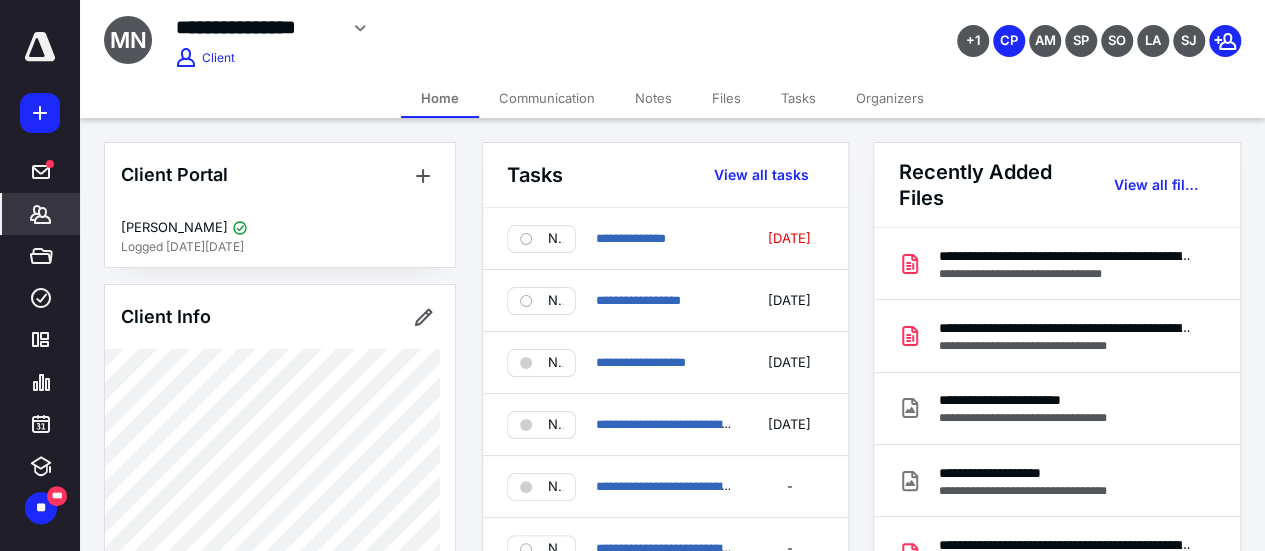 click on "Files" at bounding box center [726, 98] 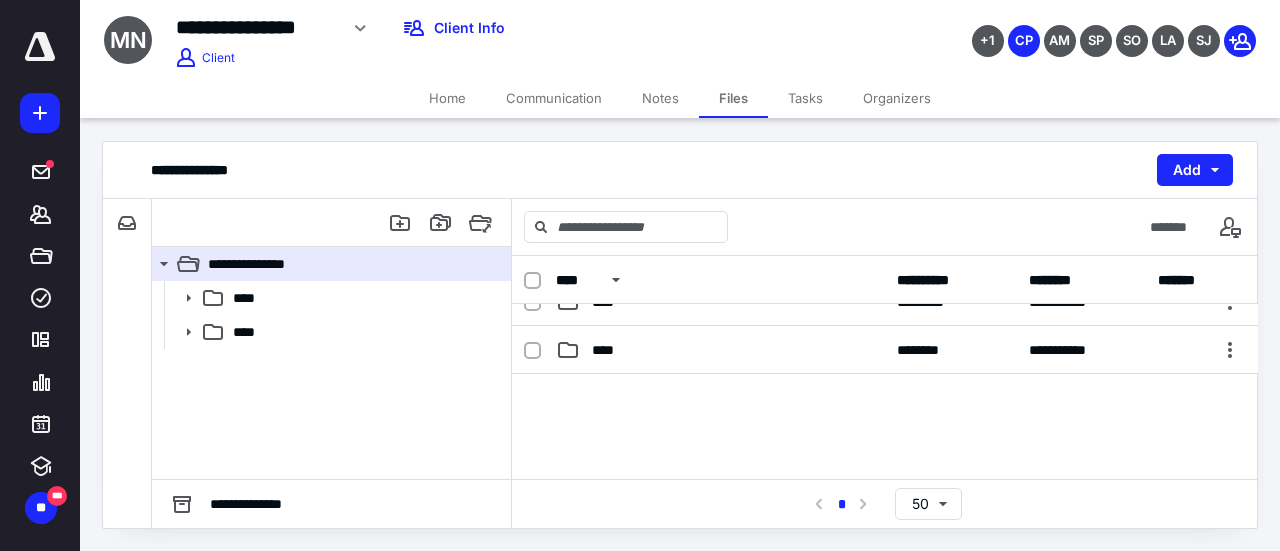 scroll, scrollTop: 0, scrollLeft: 0, axis: both 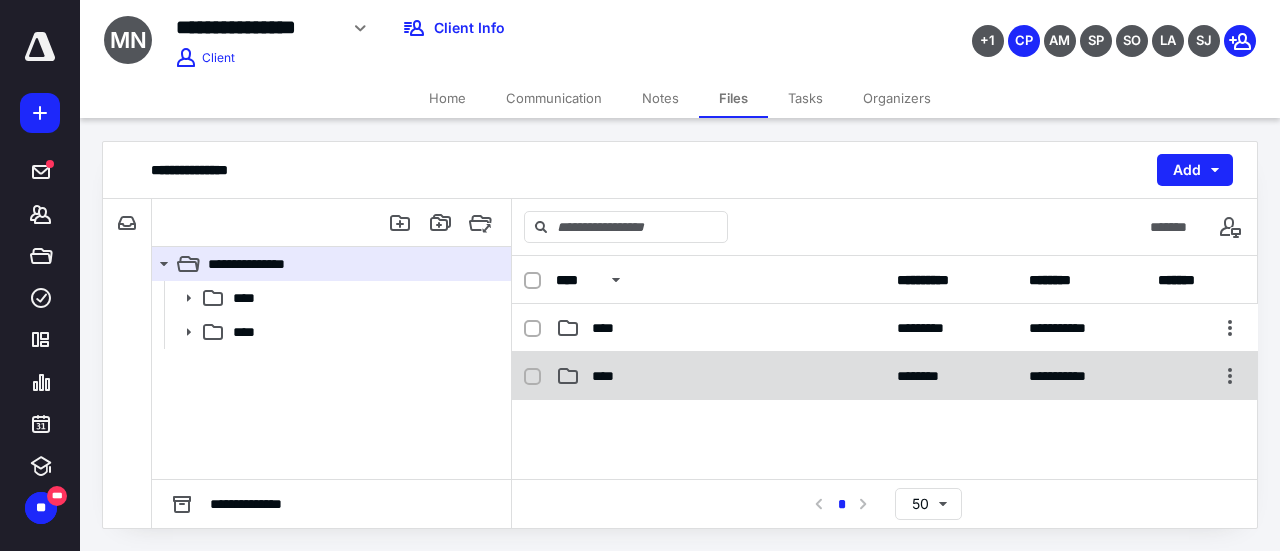 click on "**********" at bounding box center [885, 376] 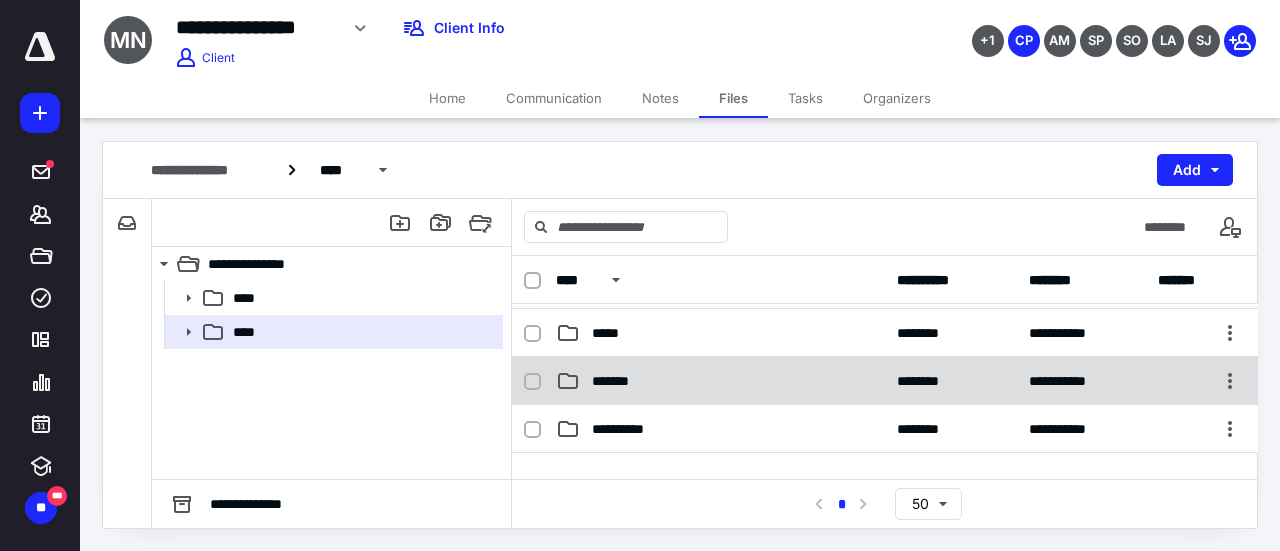 scroll, scrollTop: 300, scrollLeft: 0, axis: vertical 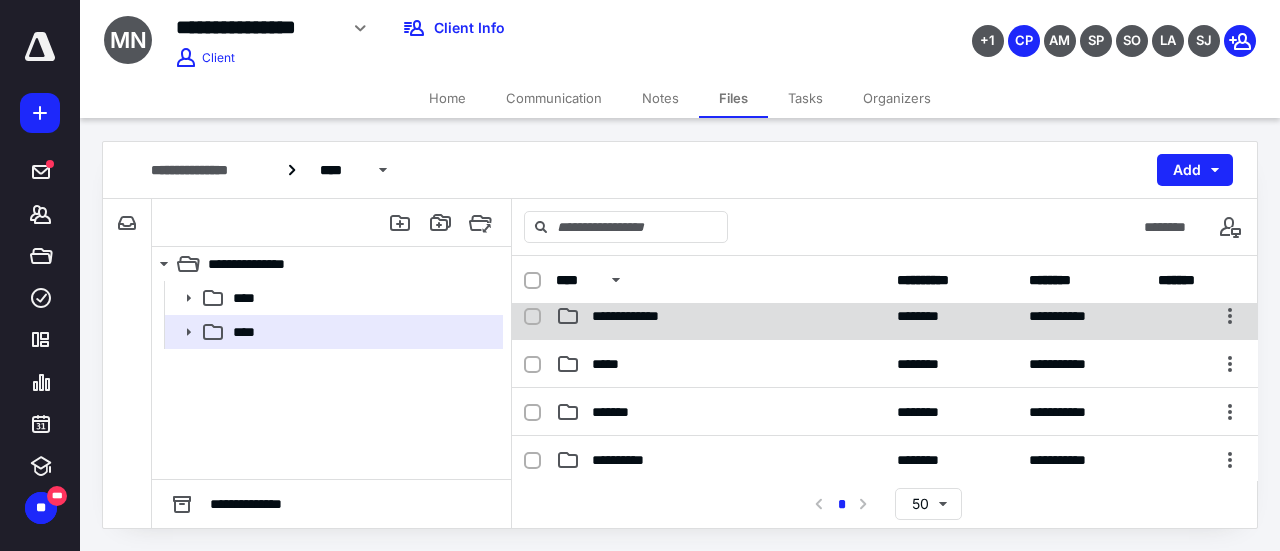 click on "**********" at bounding box center [720, 316] 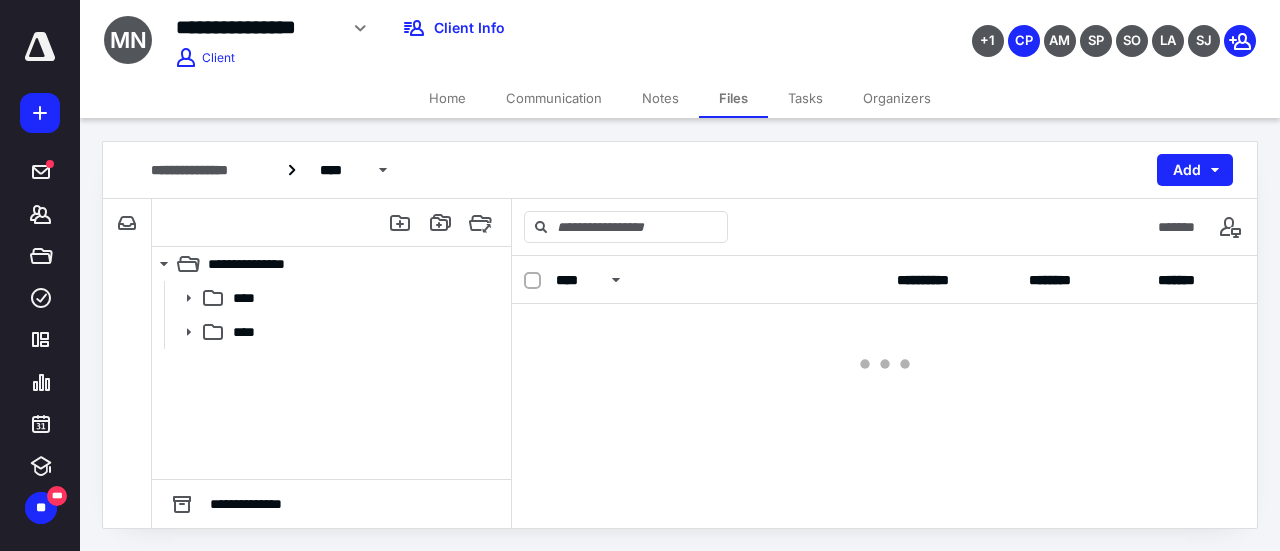 scroll, scrollTop: 0, scrollLeft: 0, axis: both 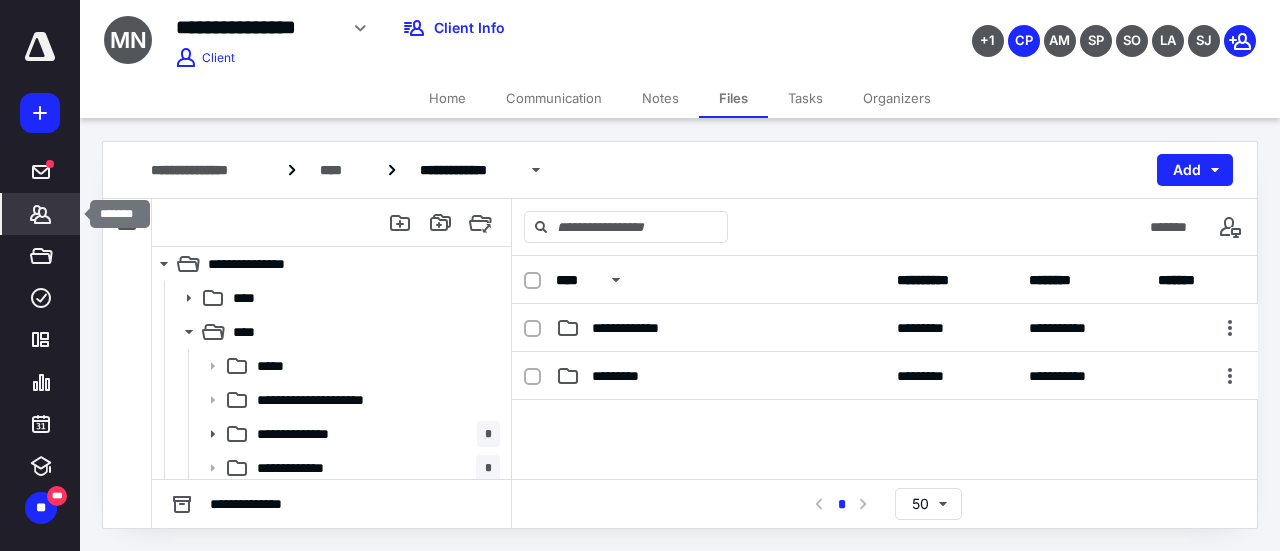 click 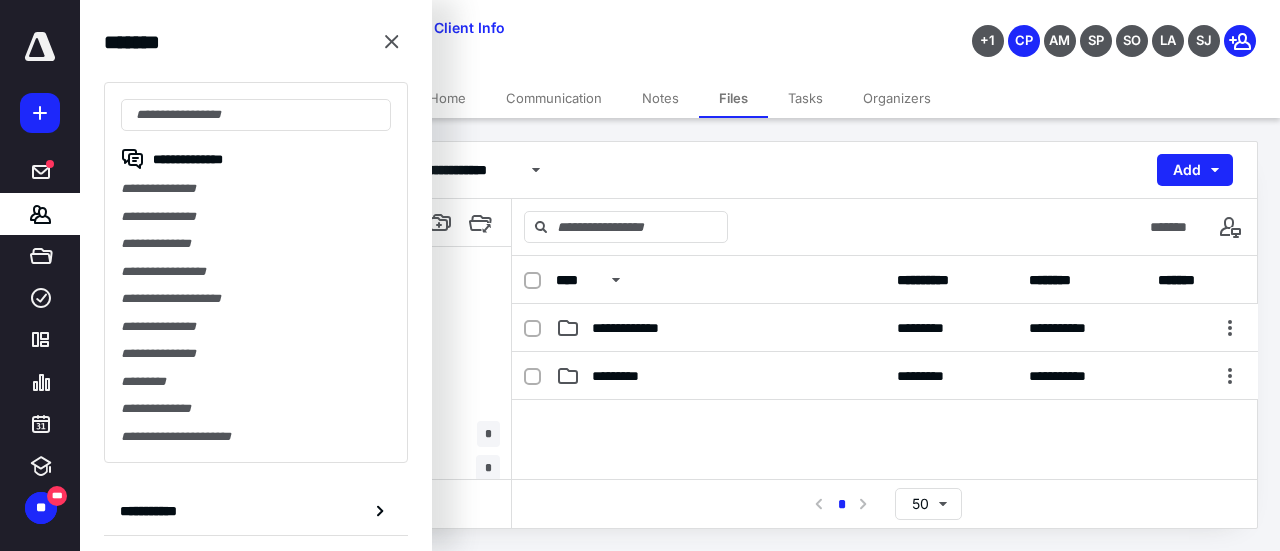 click on "**********" at bounding box center [256, 272] 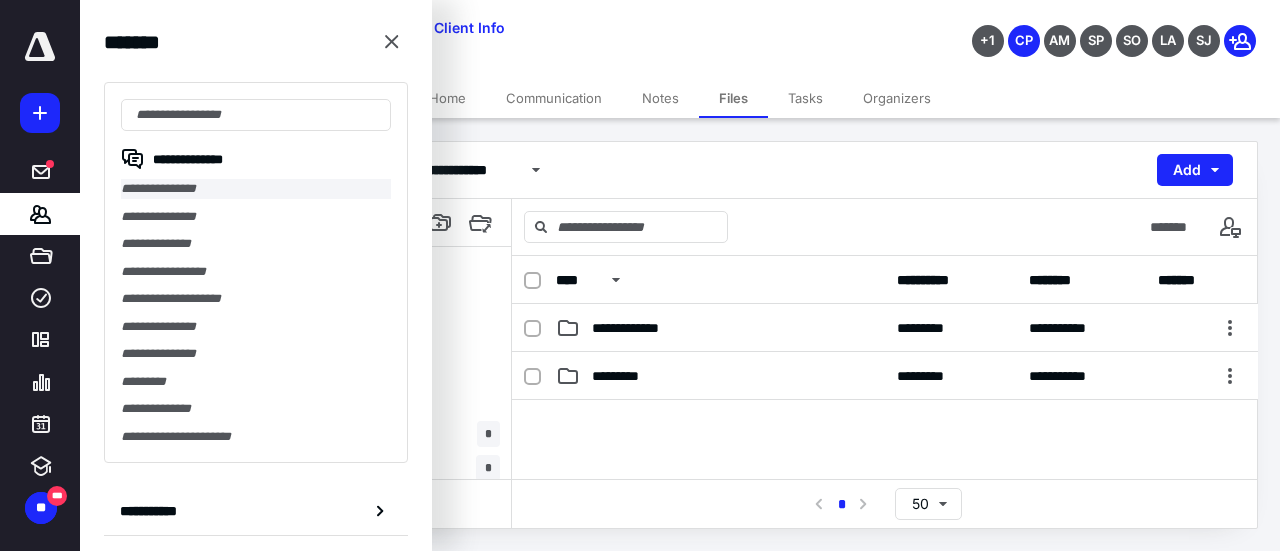click on "**********" at bounding box center [256, 189] 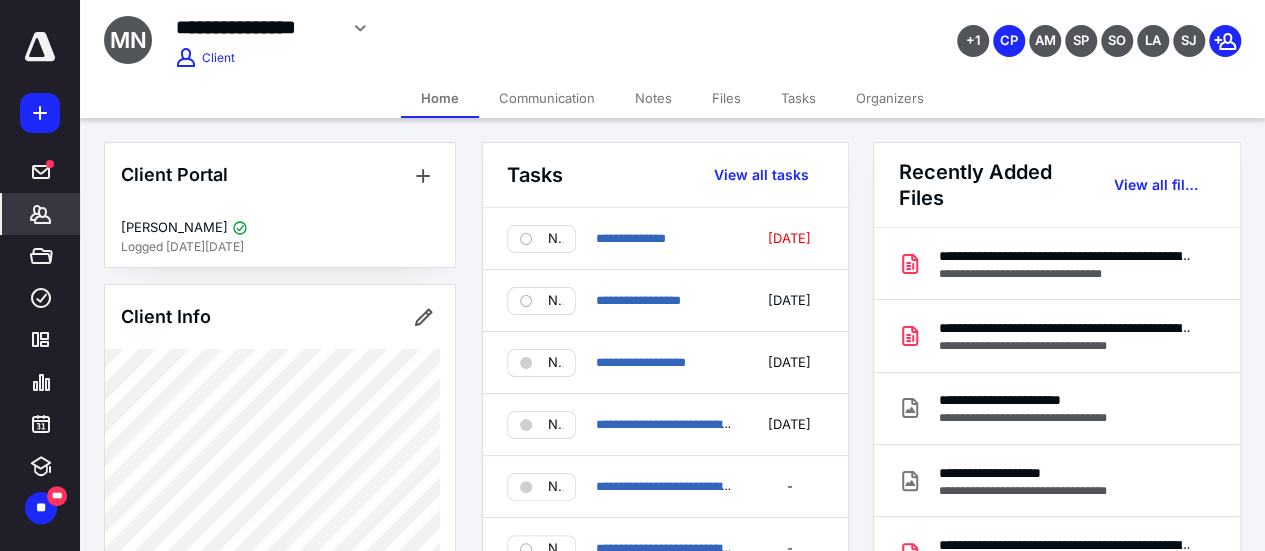 click on "Files" at bounding box center (726, 98) 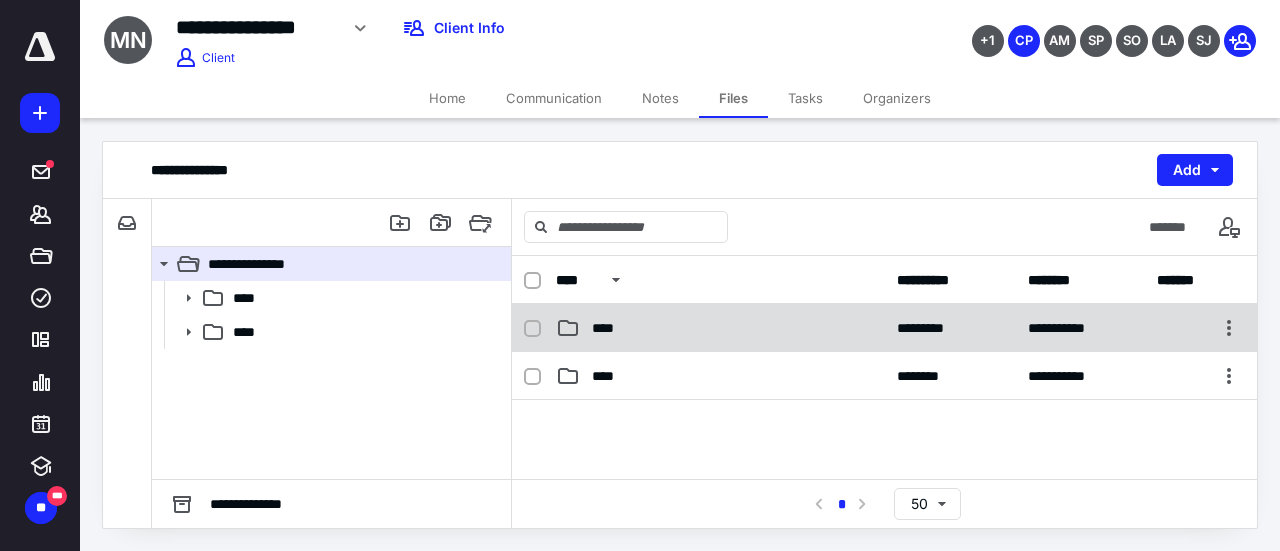 click on "****" at bounding box center [720, 328] 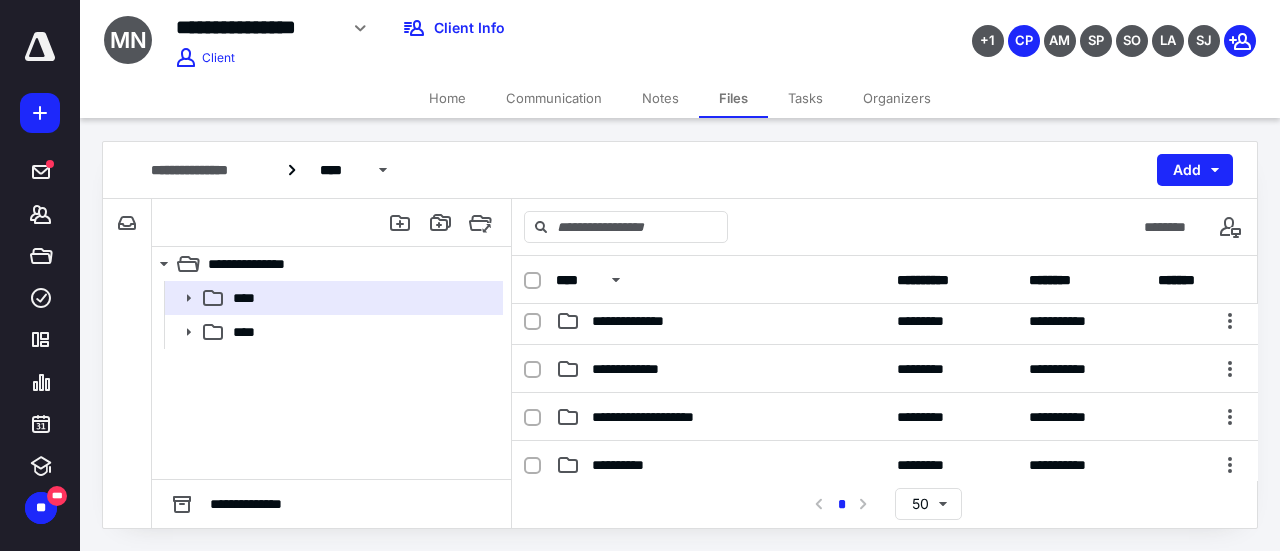 scroll, scrollTop: 200, scrollLeft: 0, axis: vertical 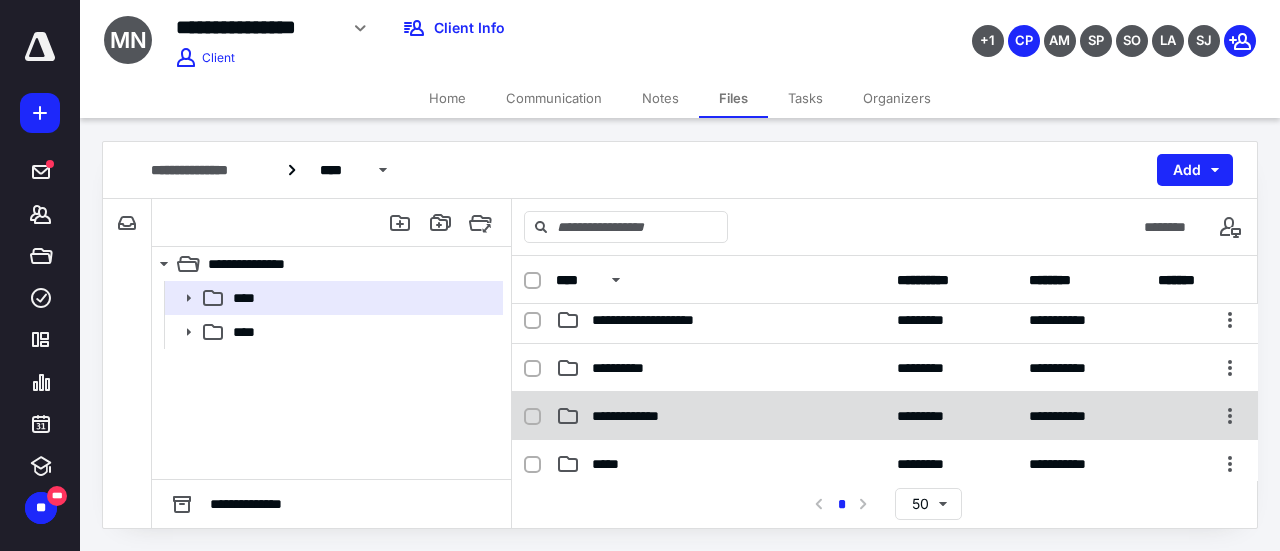 click on "**********" at bounding box center (720, 416) 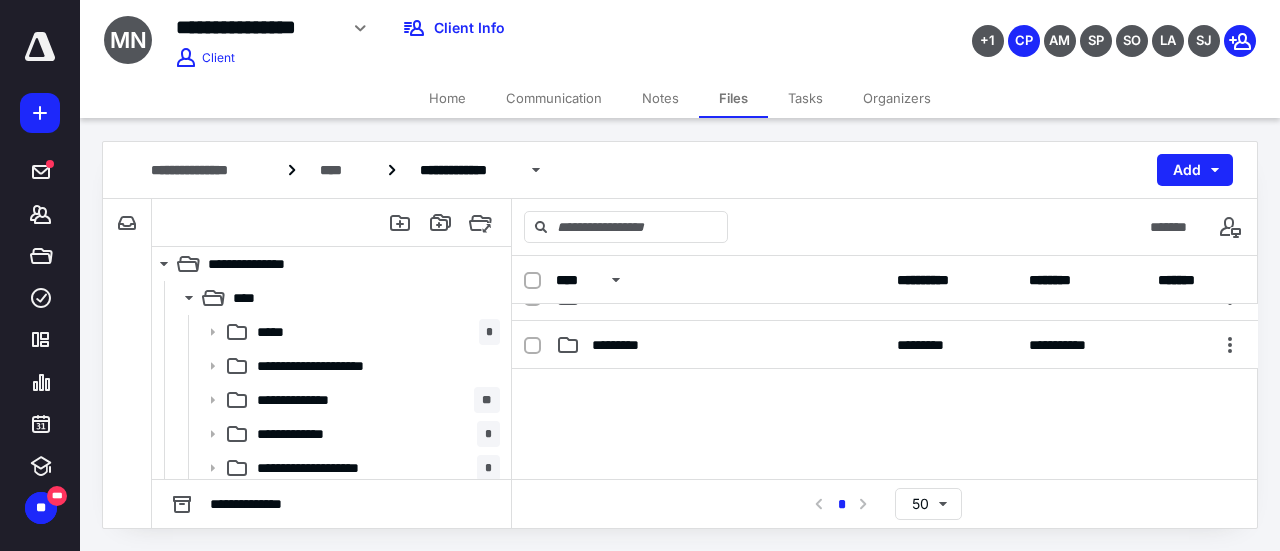 scroll, scrollTop: 0, scrollLeft: 0, axis: both 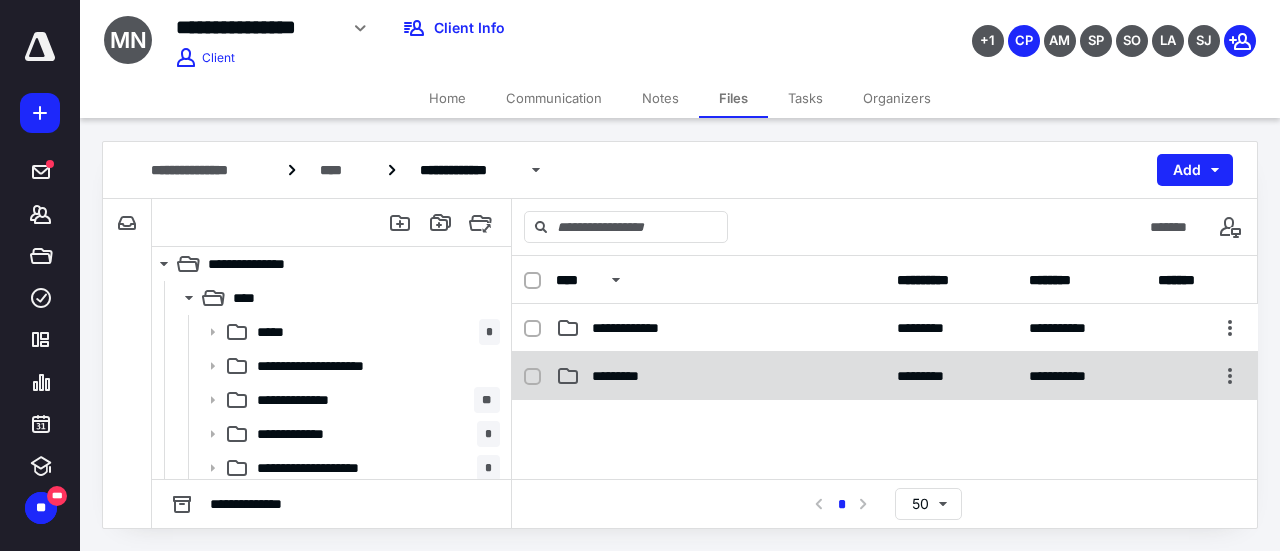 click on "*********" at bounding box center (720, 376) 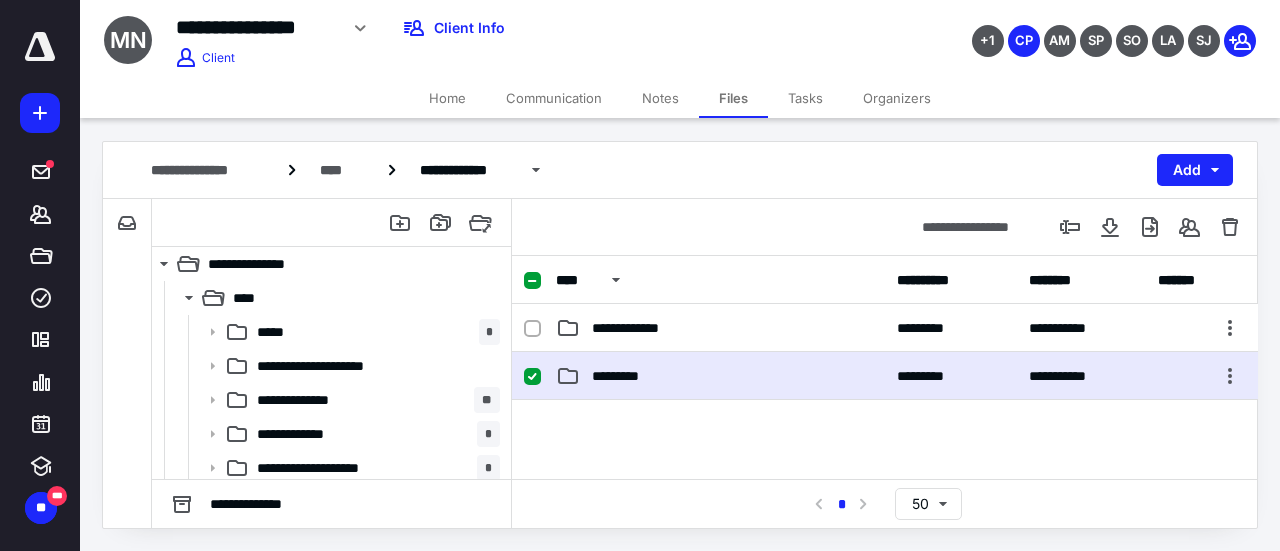 click on "*********" at bounding box center (720, 376) 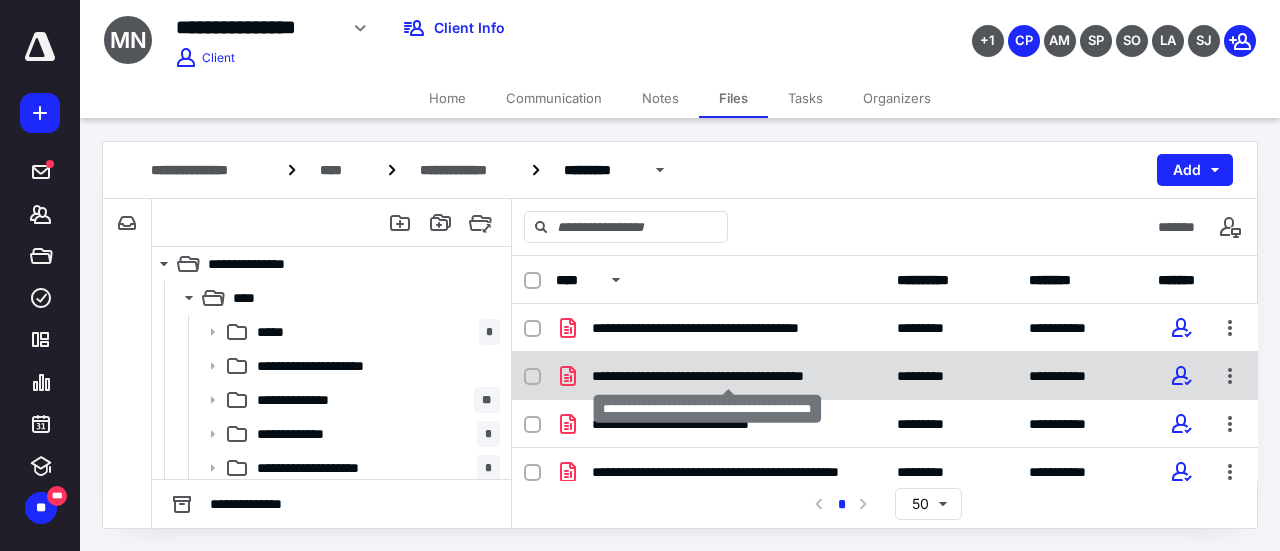 click on "**********" at bounding box center [728, 376] 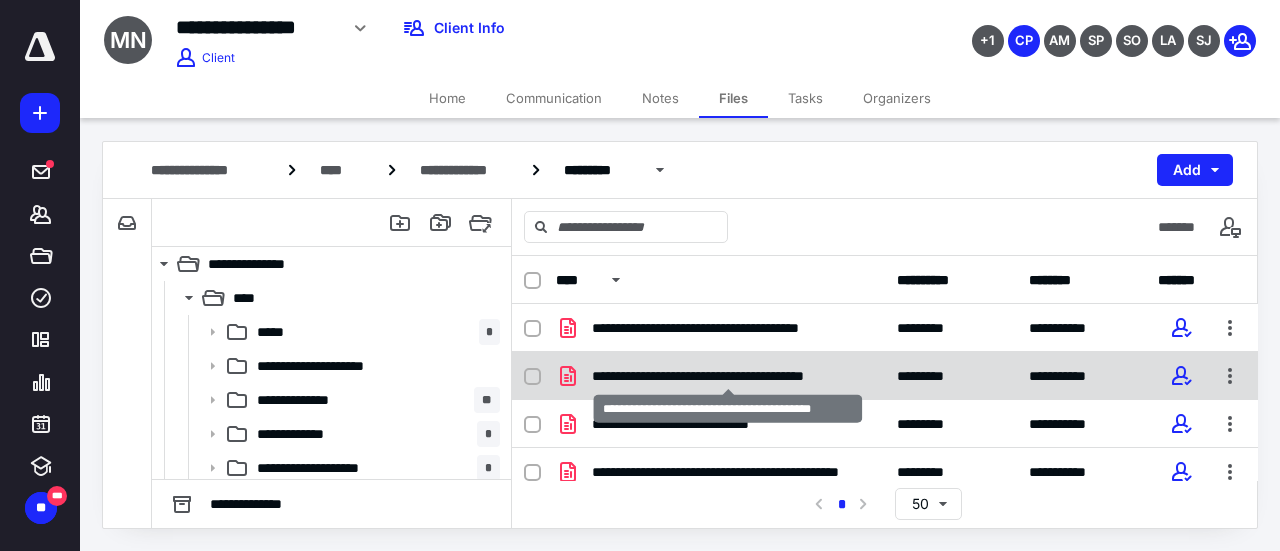 click on "**********" at bounding box center (728, 376) 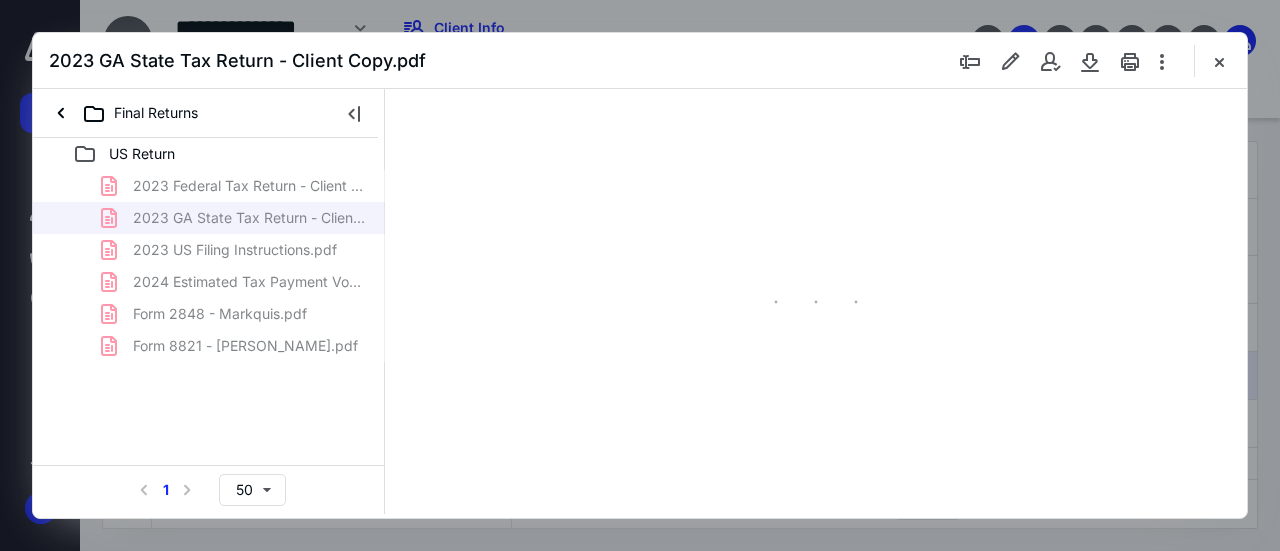scroll, scrollTop: 0, scrollLeft: 0, axis: both 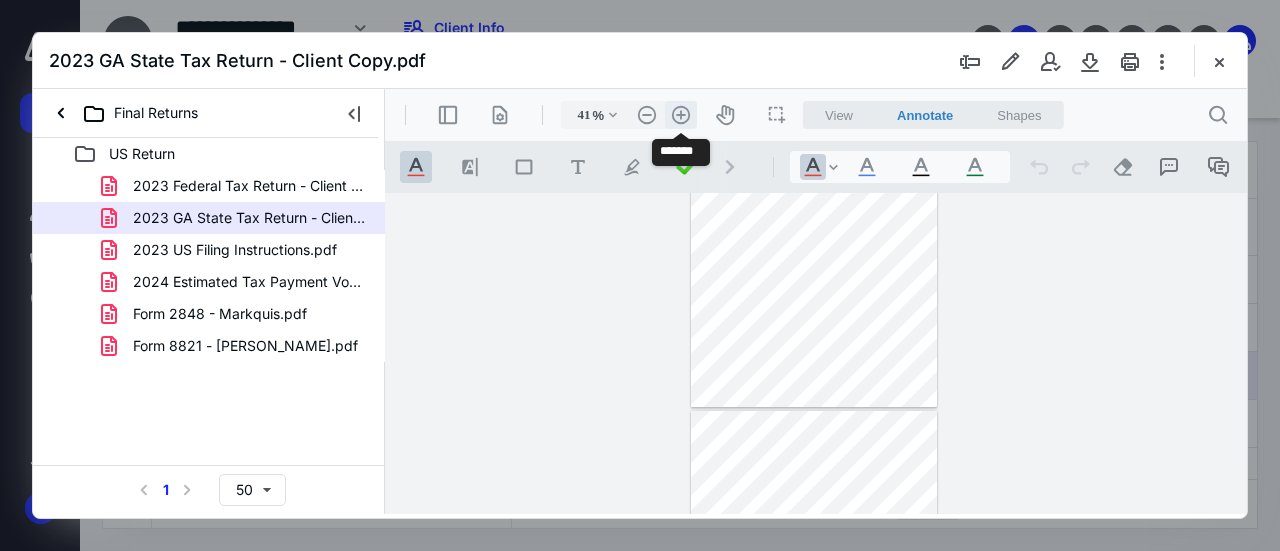 click on ".cls-1{fill:#abb0c4;} icon - header - zoom - in - line" at bounding box center [681, 115] 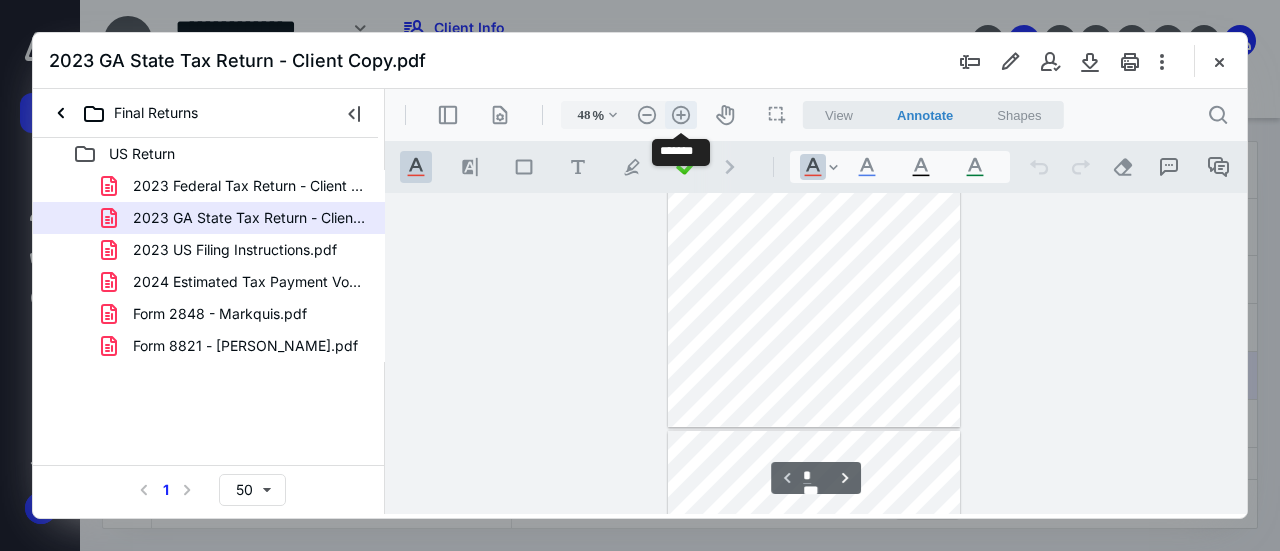 click on ".cls-1{fill:#abb0c4;} icon - header - zoom - in - line" at bounding box center [681, 115] 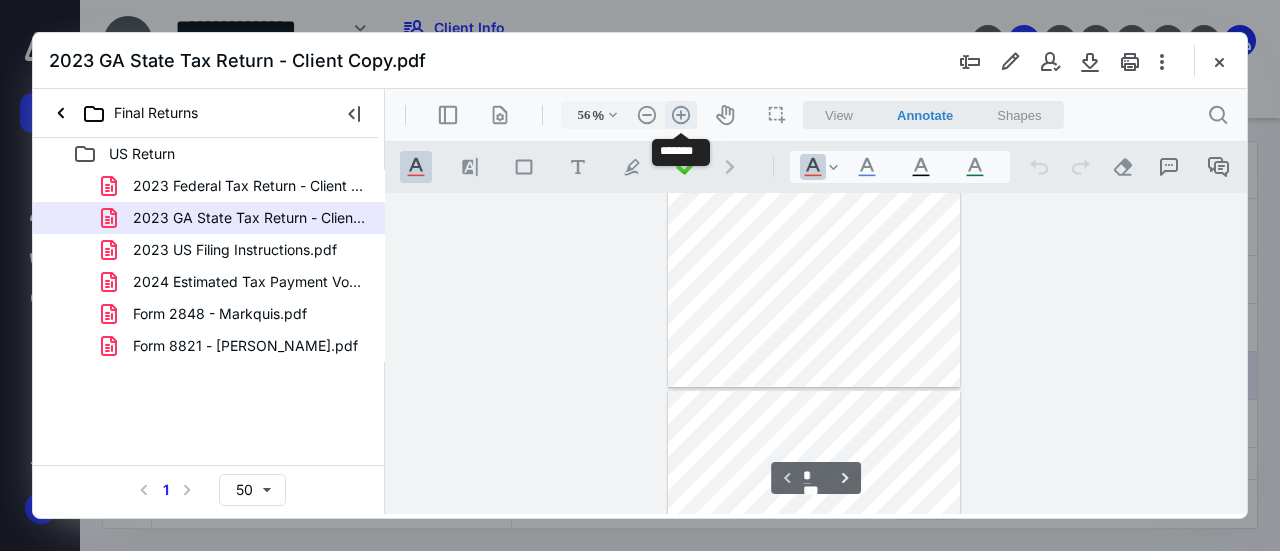 click on ".cls-1{fill:#abb0c4;} icon - header - zoom - in - line" at bounding box center [681, 115] 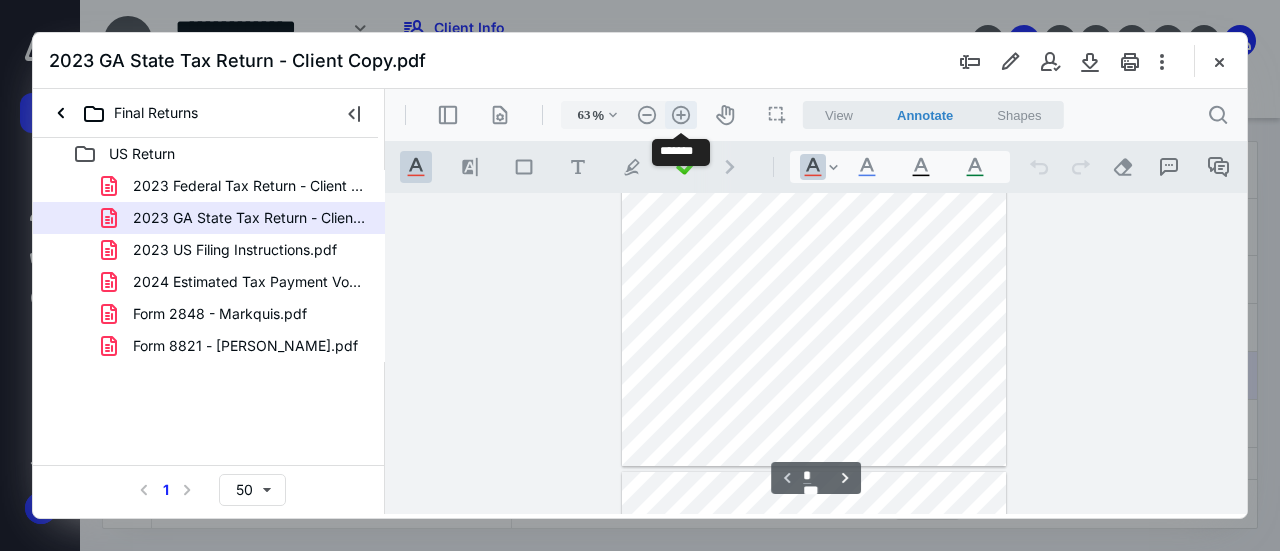 click on ".cls-1{fill:#abb0c4;} icon - header - zoom - in - line" at bounding box center (681, 115) 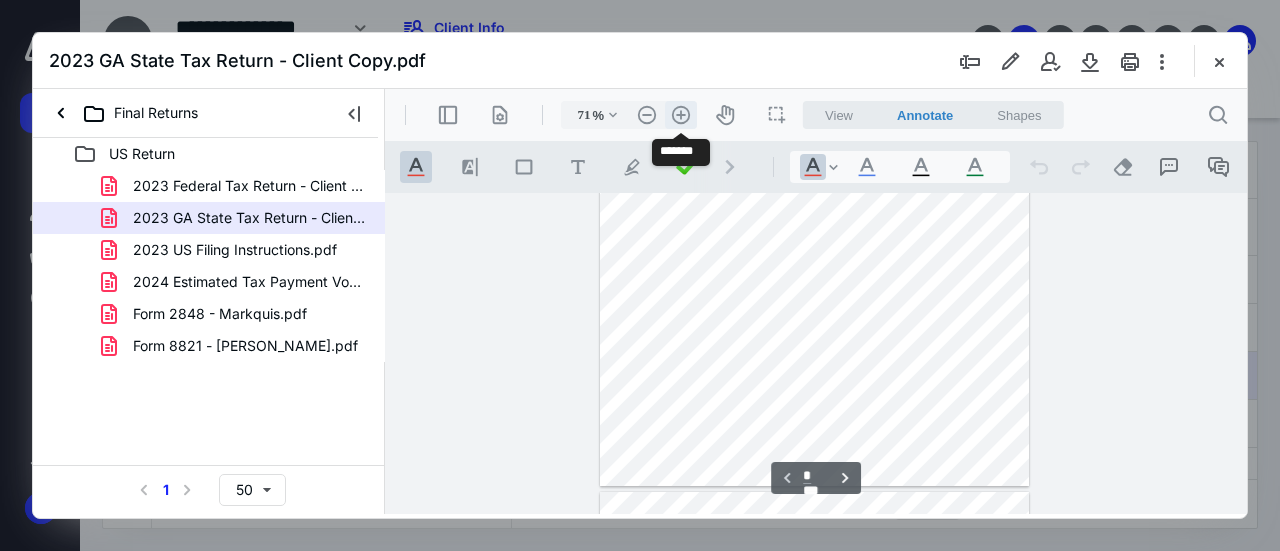 click on ".cls-1{fill:#abb0c4;} icon - header - zoom - in - line" at bounding box center [681, 115] 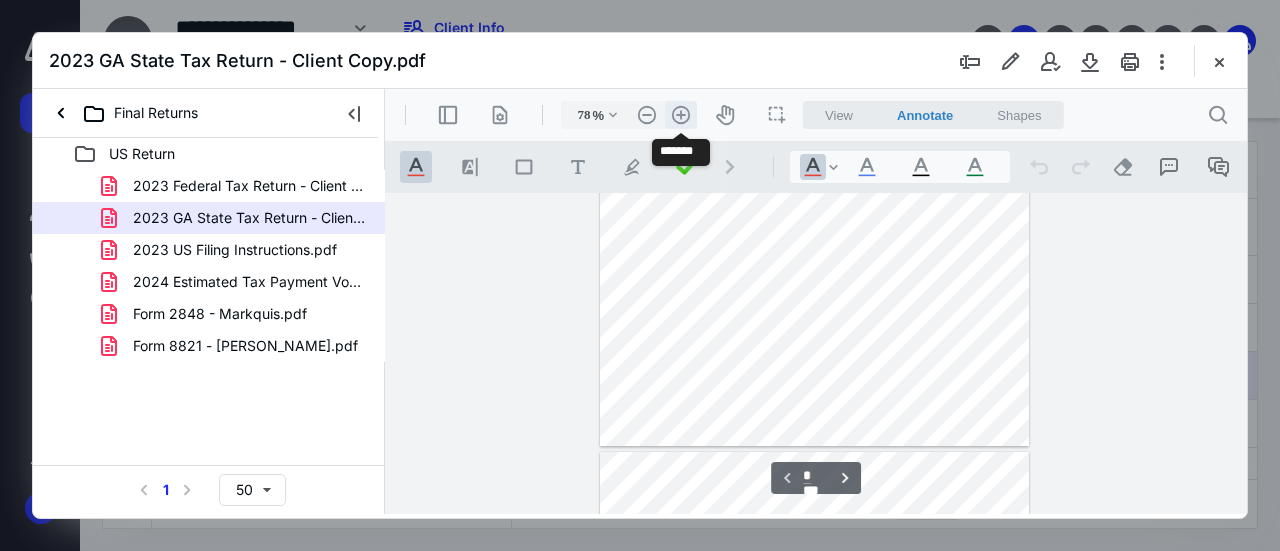 click on ".cls-1{fill:#abb0c4;} icon - header - zoom - in - line" at bounding box center [681, 115] 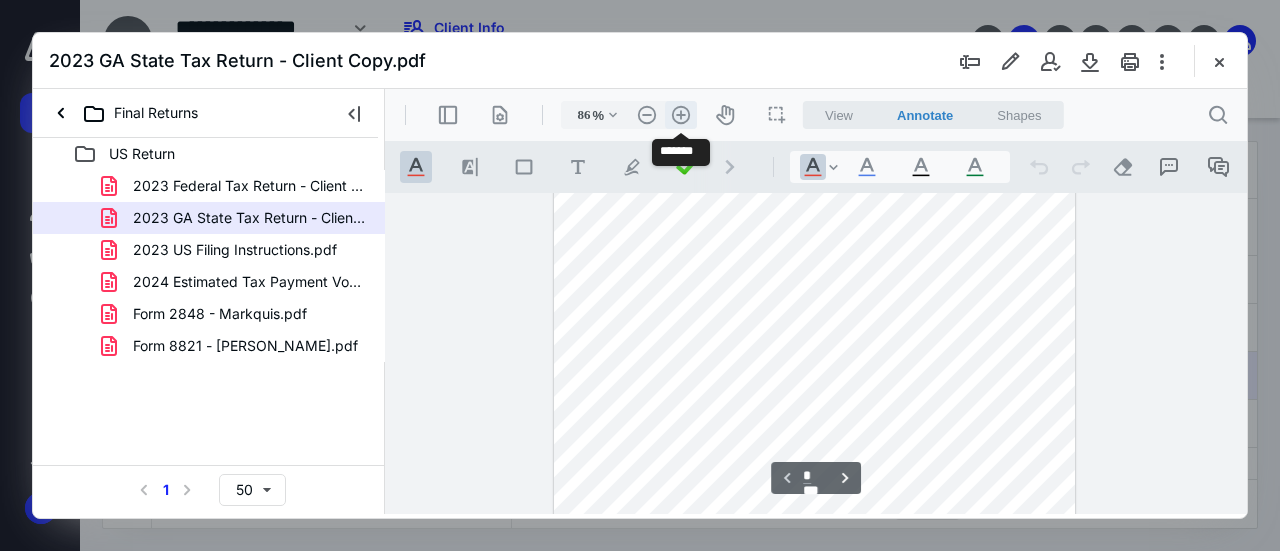 click on ".cls-1{fill:#abb0c4;} icon - header - zoom - in - line" at bounding box center [681, 115] 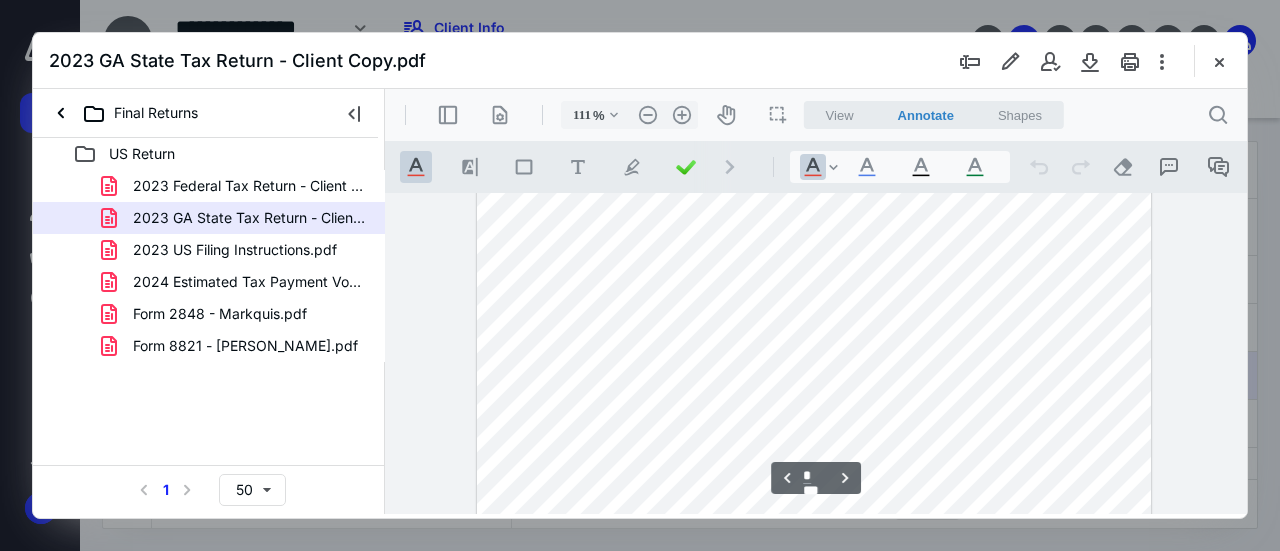 scroll, scrollTop: 3179, scrollLeft: 0, axis: vertical 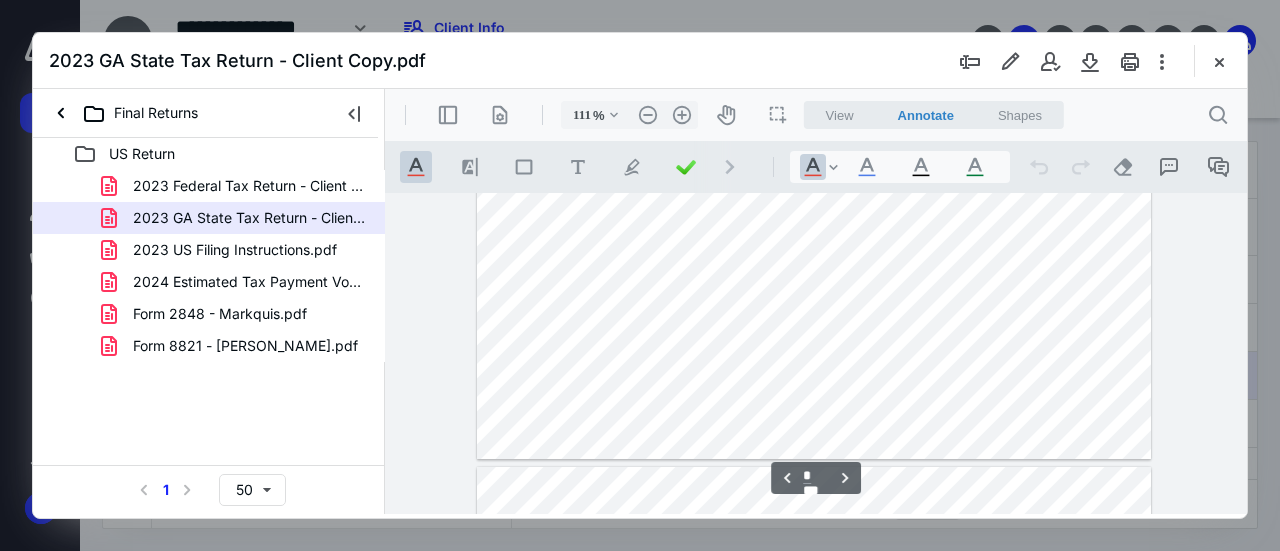 type on "*" 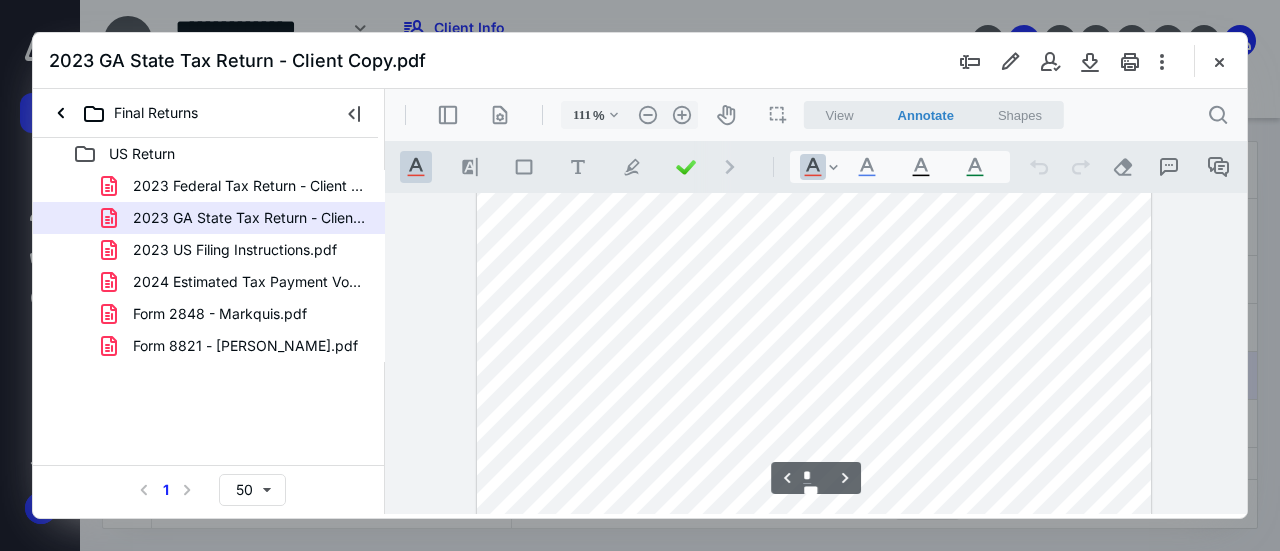 scroll, scrollTop: 3979, scrollLeft: 0, axis: vertical 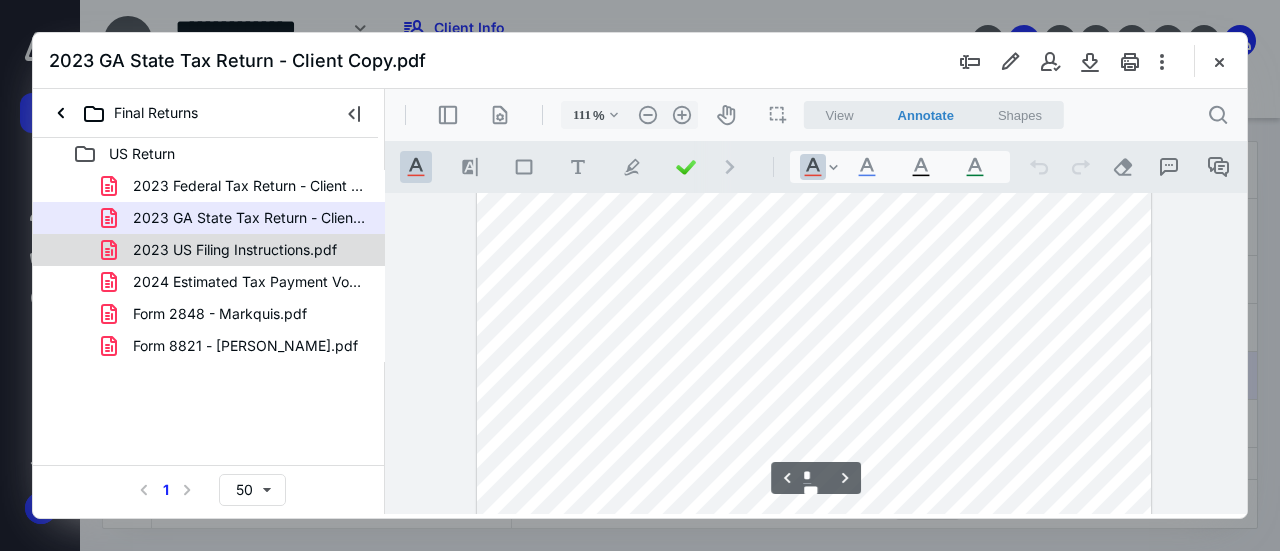click on "2023 US Filing Instructions.pdf" at bounding box center [223, 250] 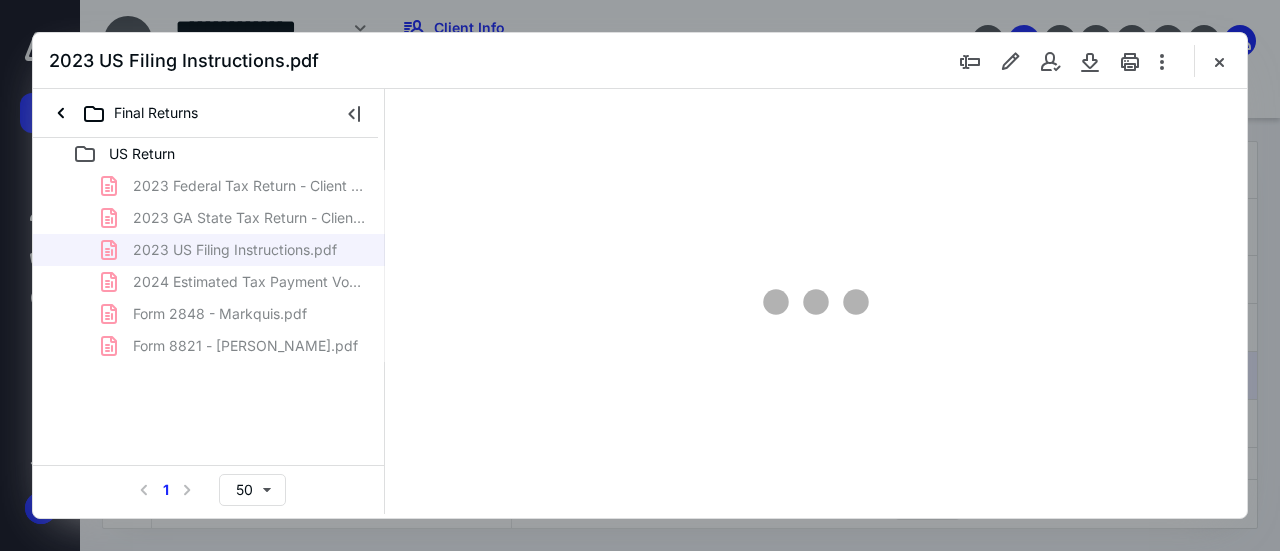 scroll, scrollTop: 106, scrollLeft: 0, axis: vertical 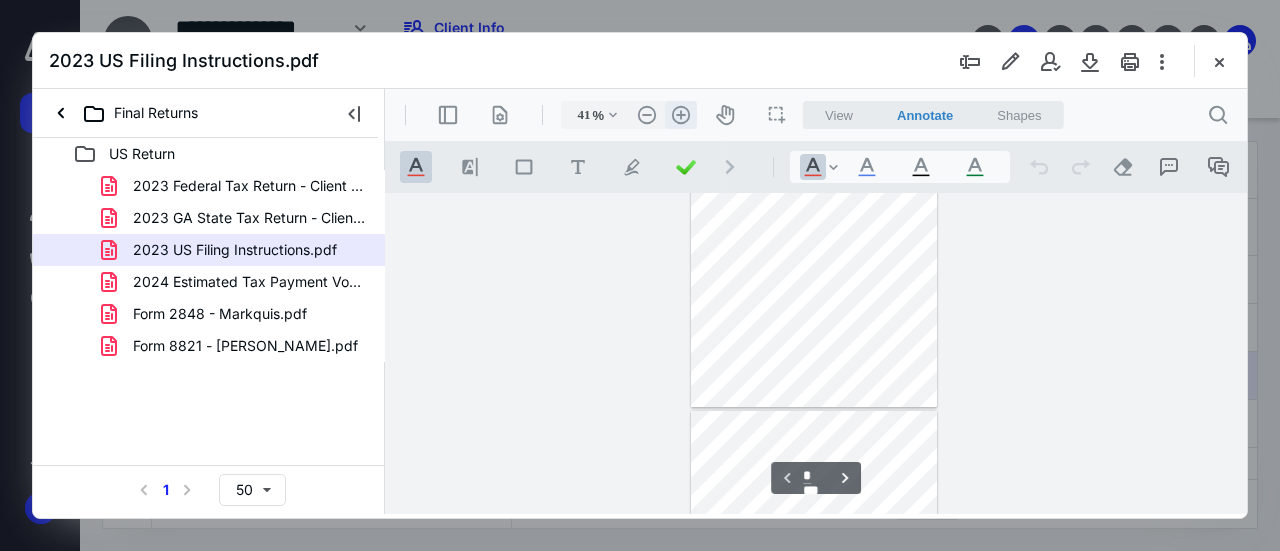 click on ".cls-1{fill:#abb0c4;} icon - header - zoom - in - line" at bounding box center [681, 115] 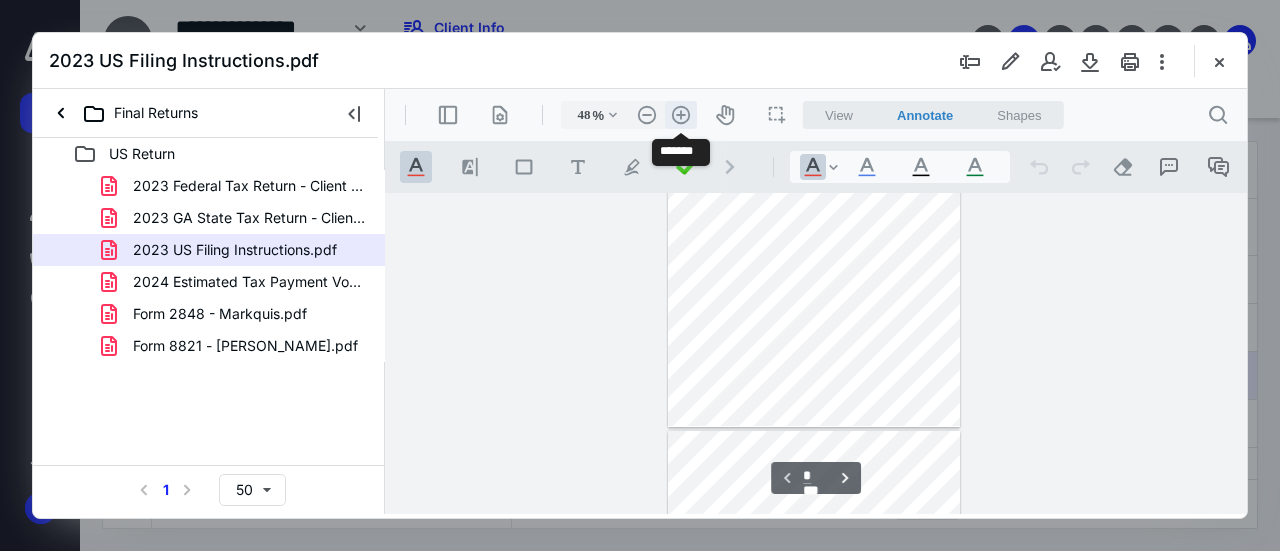 click on ".cls-1{fill:#abb0c4;} icon - header - zoom - in - line" at bounding box center (681, 115) 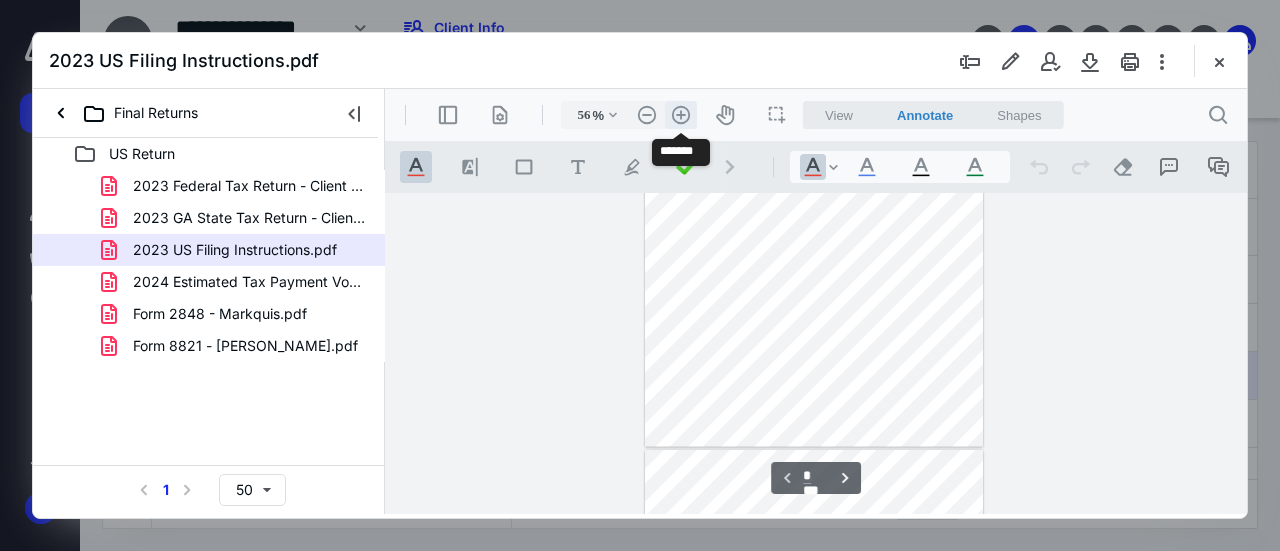 click on ".cls-1{fill:#abb0c4;} icon - header - zoom - in - line" at bounding box center (681, 115) 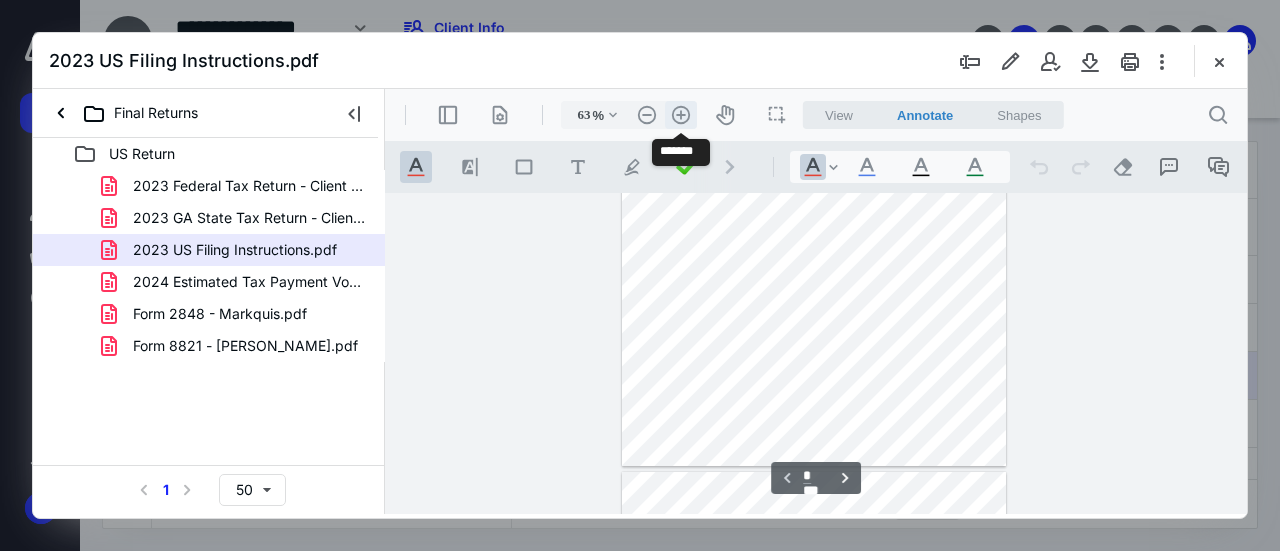 click on ".cls-1{fill:#abb0c4;} icon - header - zoom - in - line" at bounding box center (681, 115) 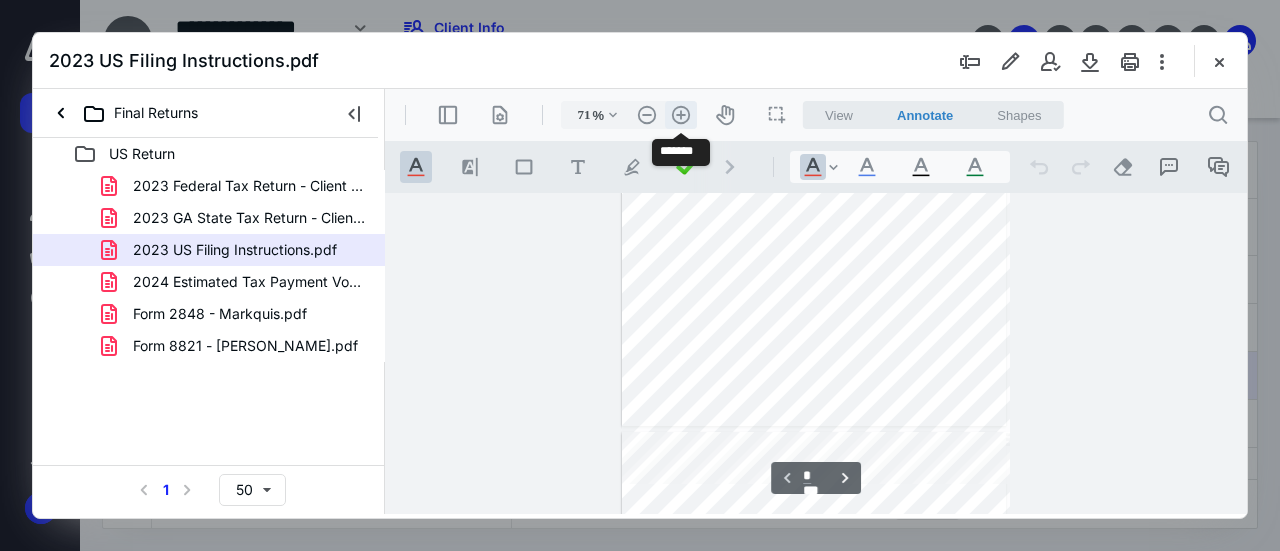 click on ".cls-1{fill:#abb0c4;} icon - header - zoom - in - line" at bounding box center [681, 115] 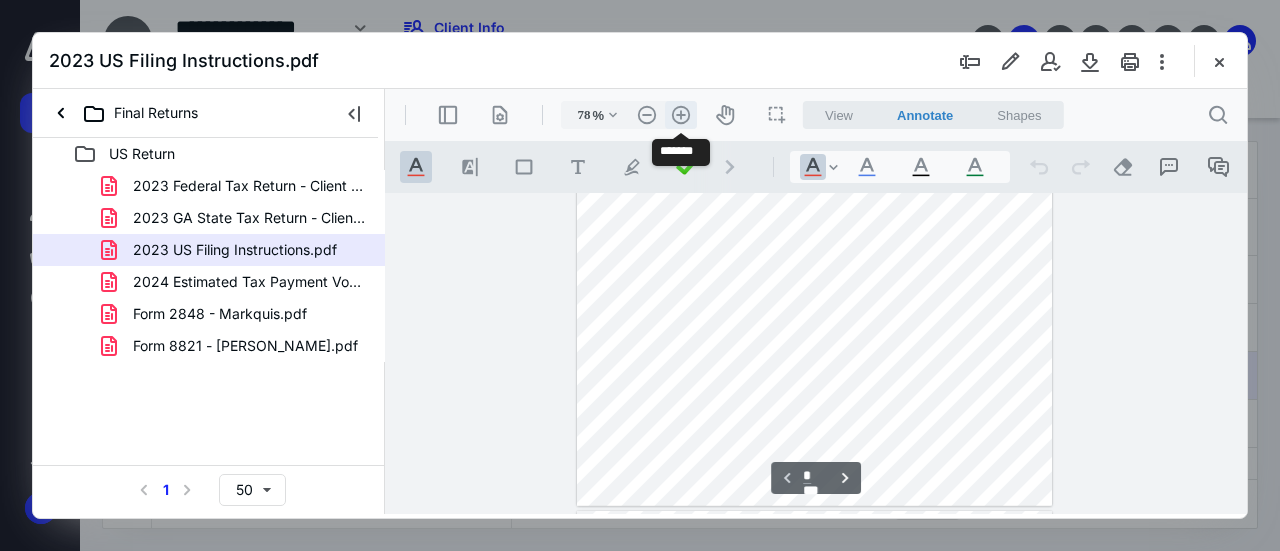 click on ".cls-1{fill:#abb0c4;} icon - header - zoom - in - line" at bounding box center (681, 115) 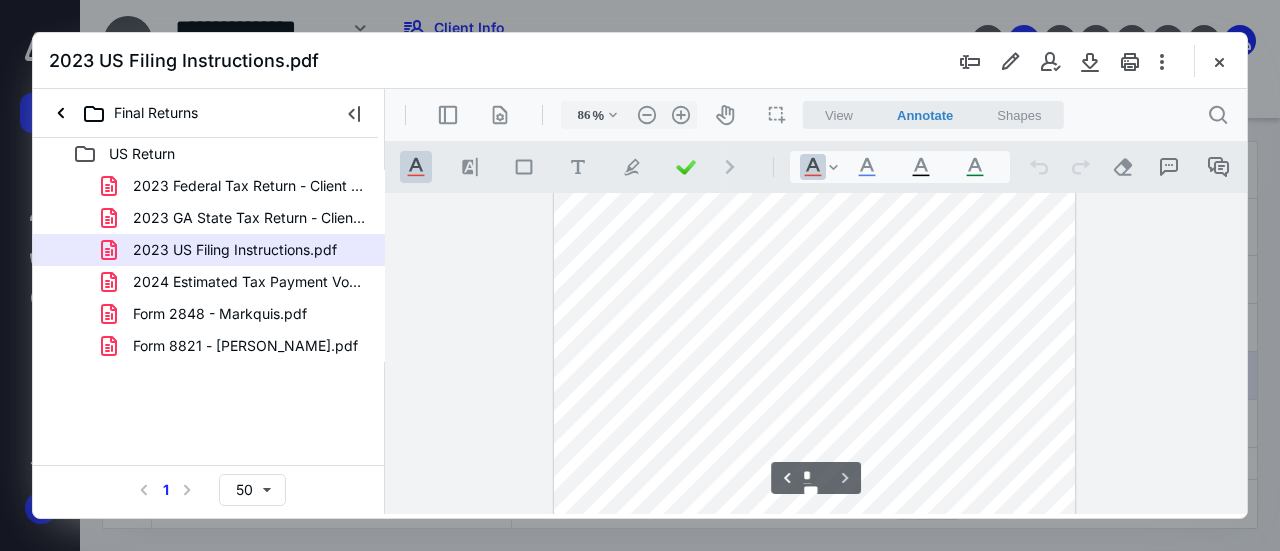 scroll, scrollTop: 2146, scrollLeft: 0, axis: vertical 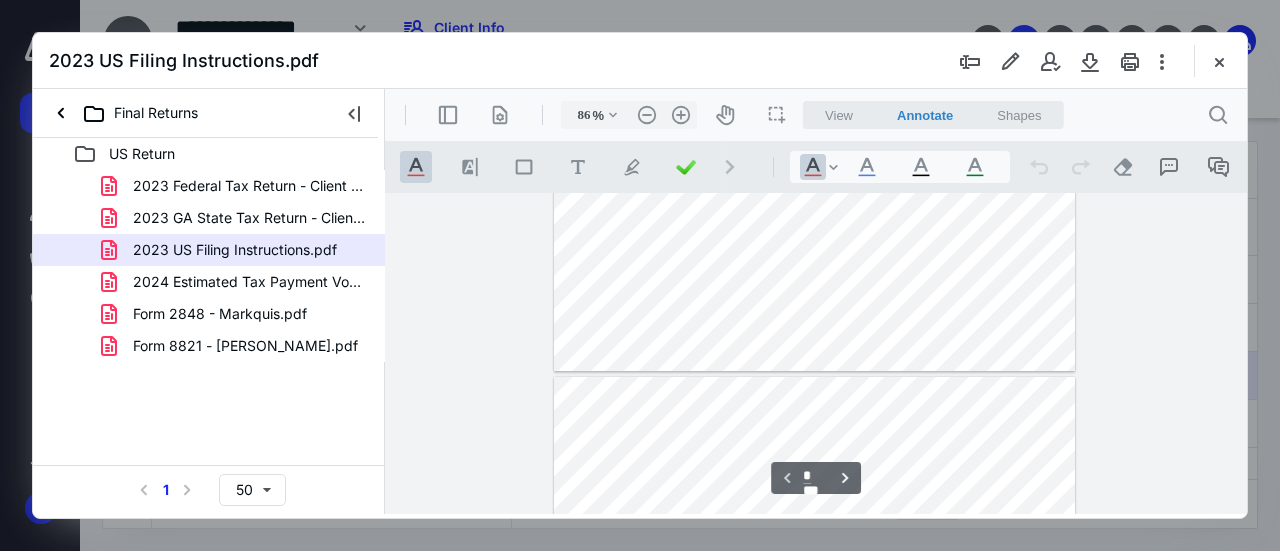 type on "*" 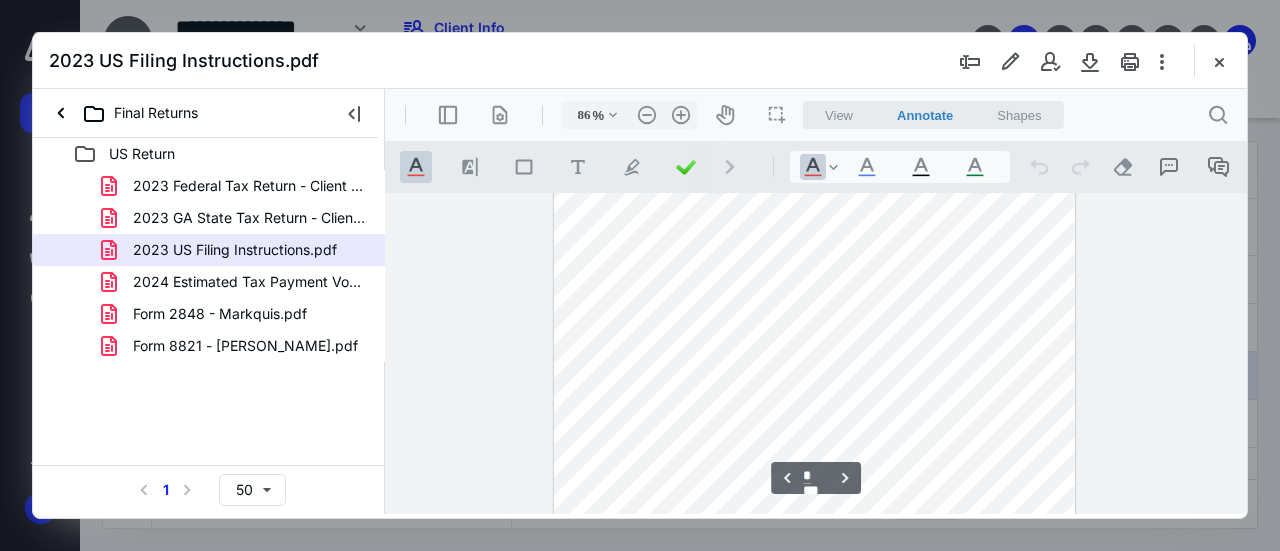 scroll, scrollTop: 800, scrollLeft: 0, axis: vertical 